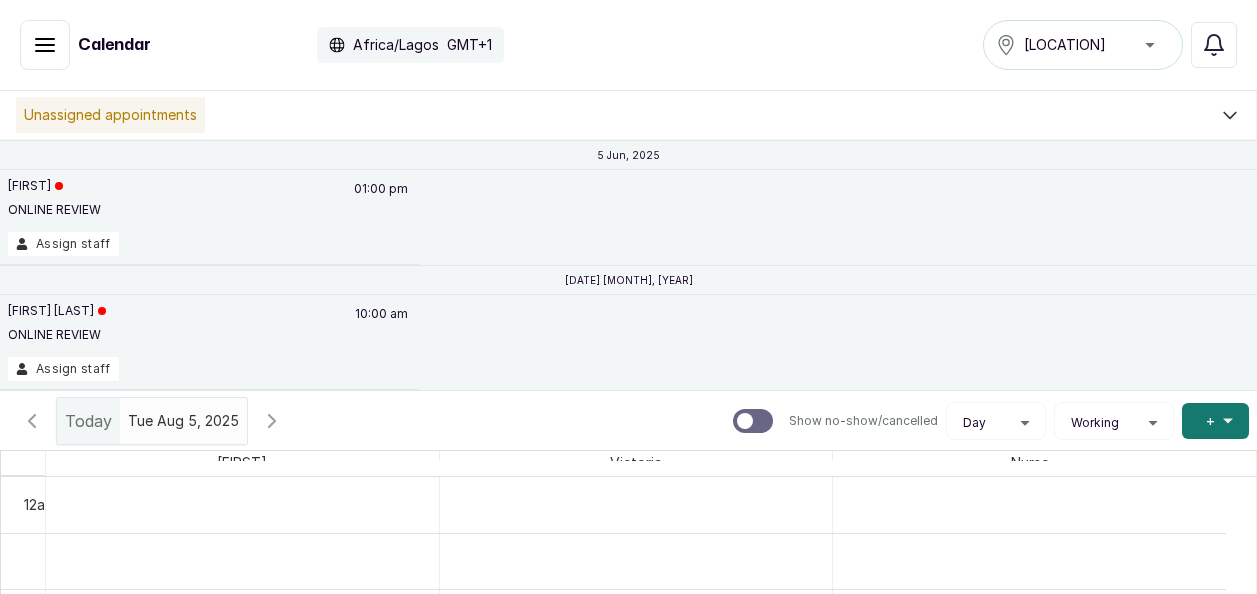 scroll, scrollTop: 0, scrollLeft: 0, axis: both 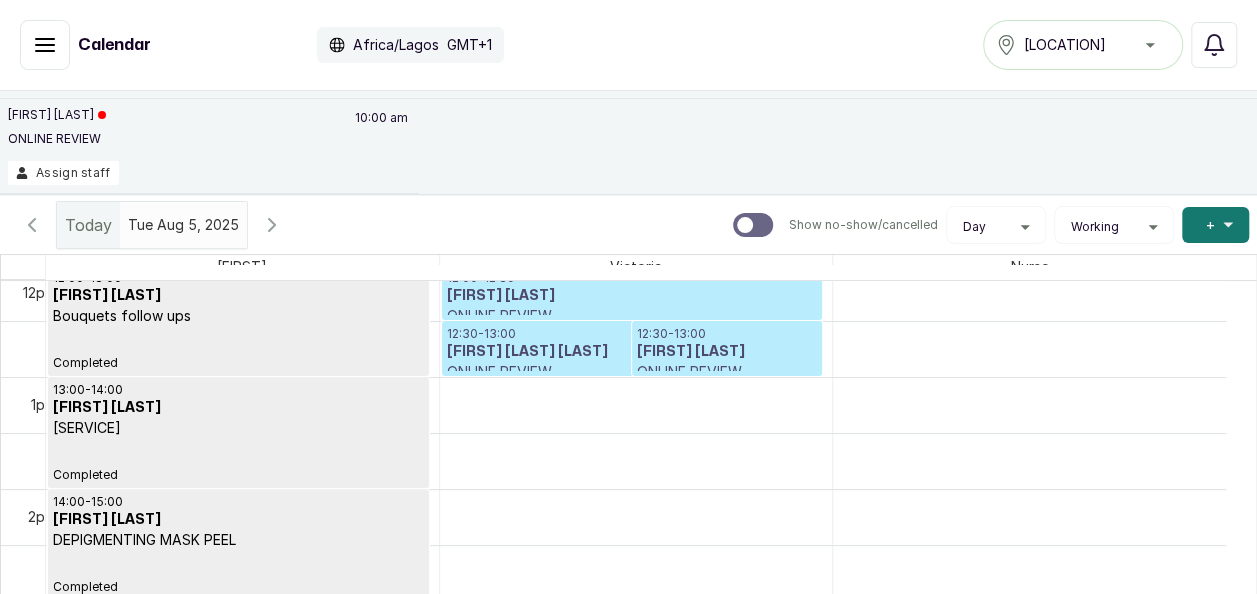 click 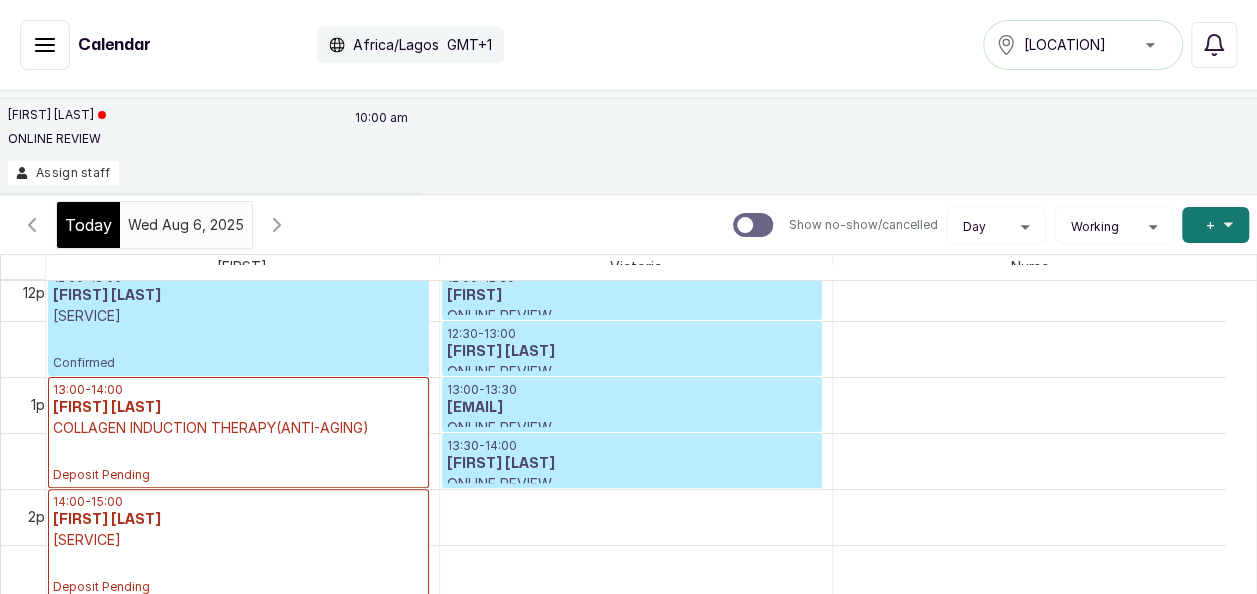 scroll, scrollTop: 674, scrollLeft: 0, axis: vertical 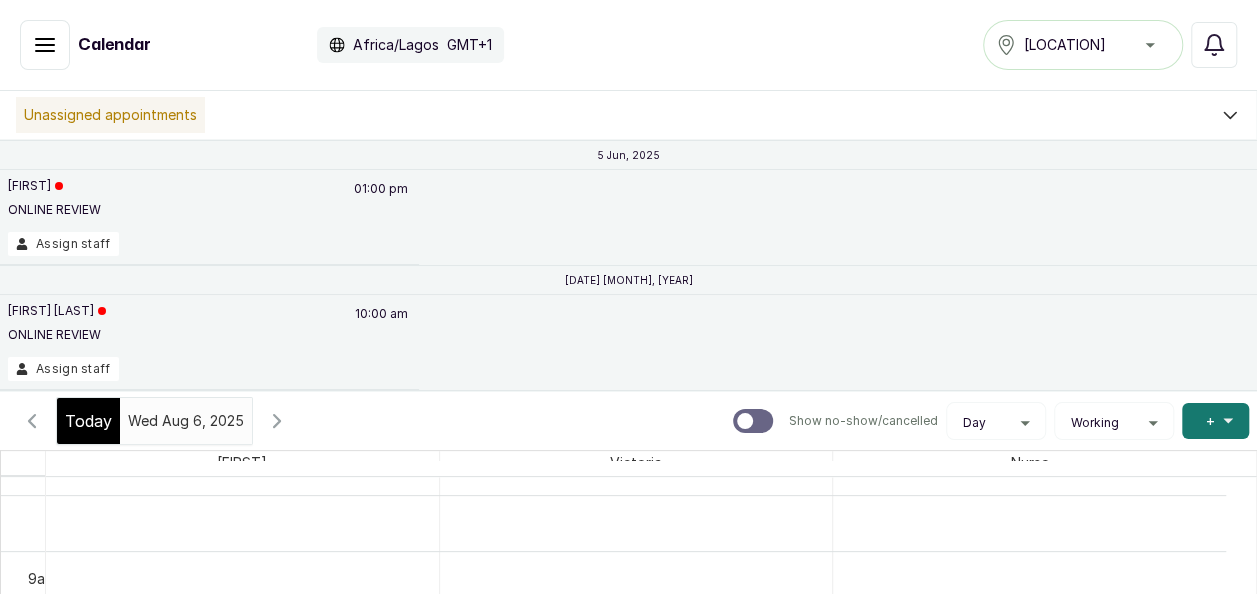 click 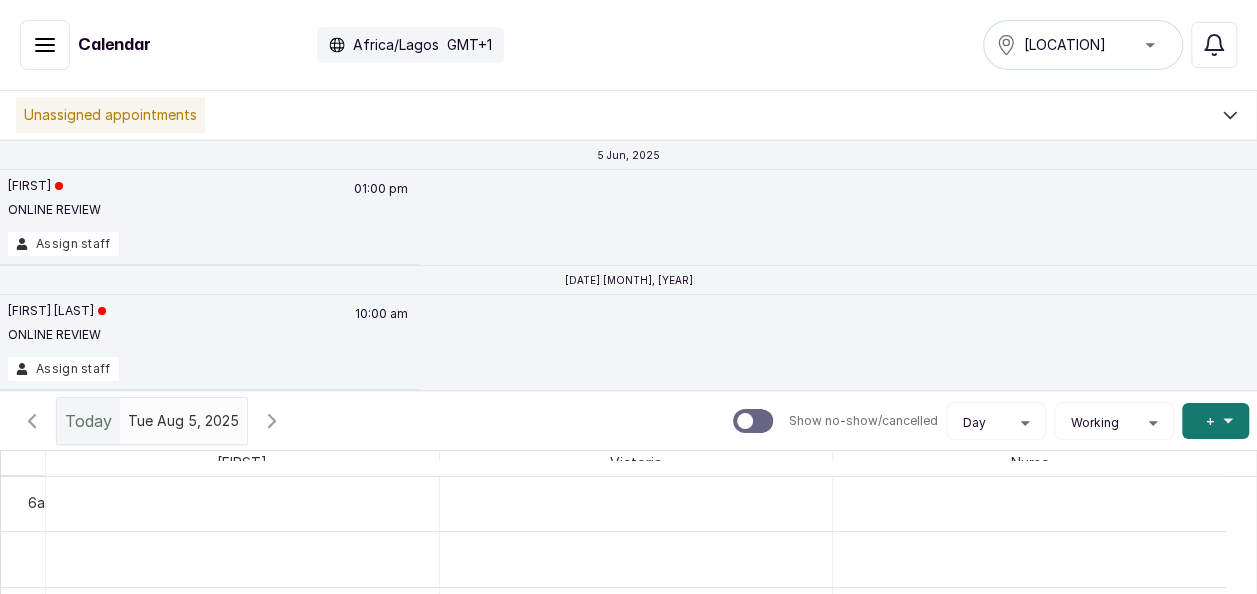 click on "2025-08-08" at bounding box center (164, 416) 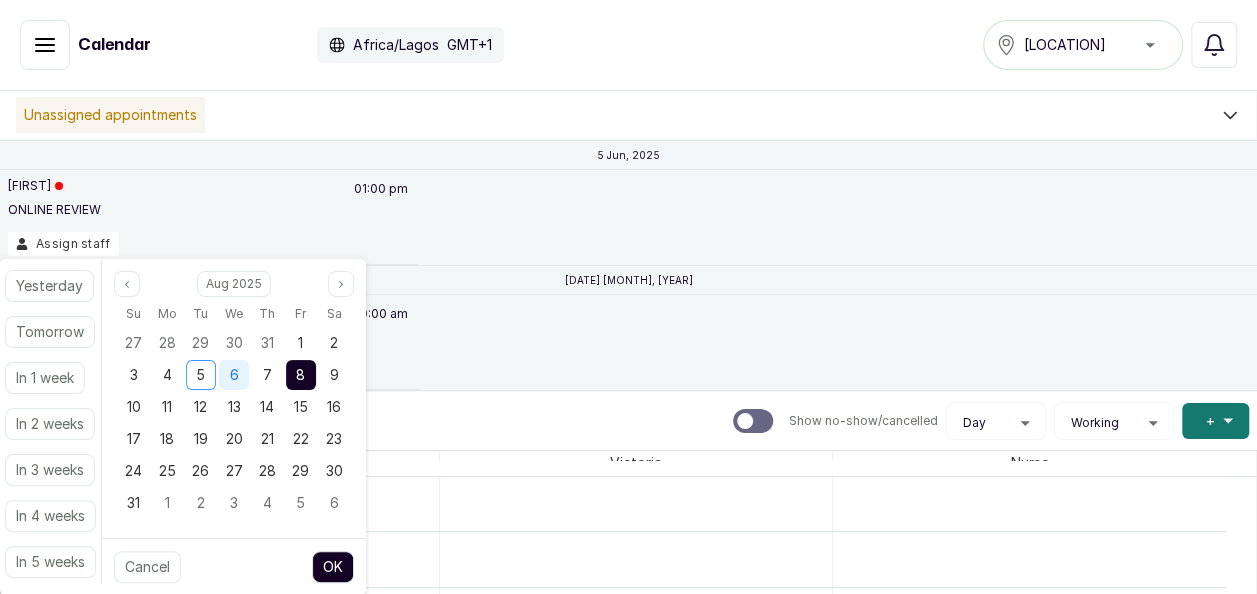 click on "6" at bounding box center [234, 375] 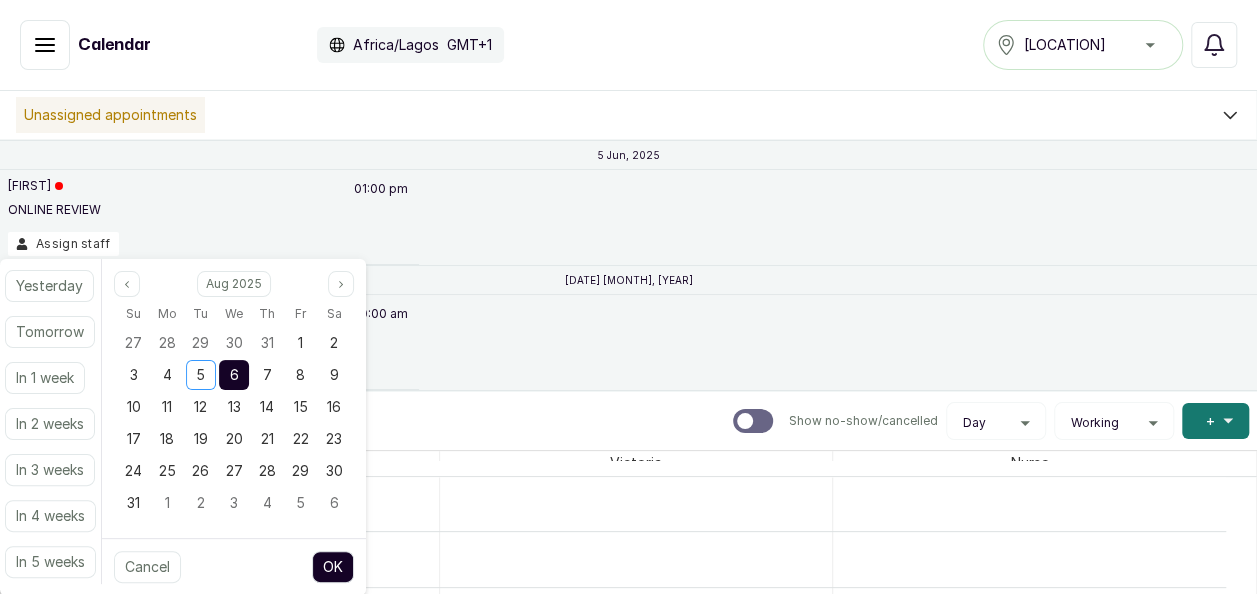 click on "OK" at bounding box center [333, 567] 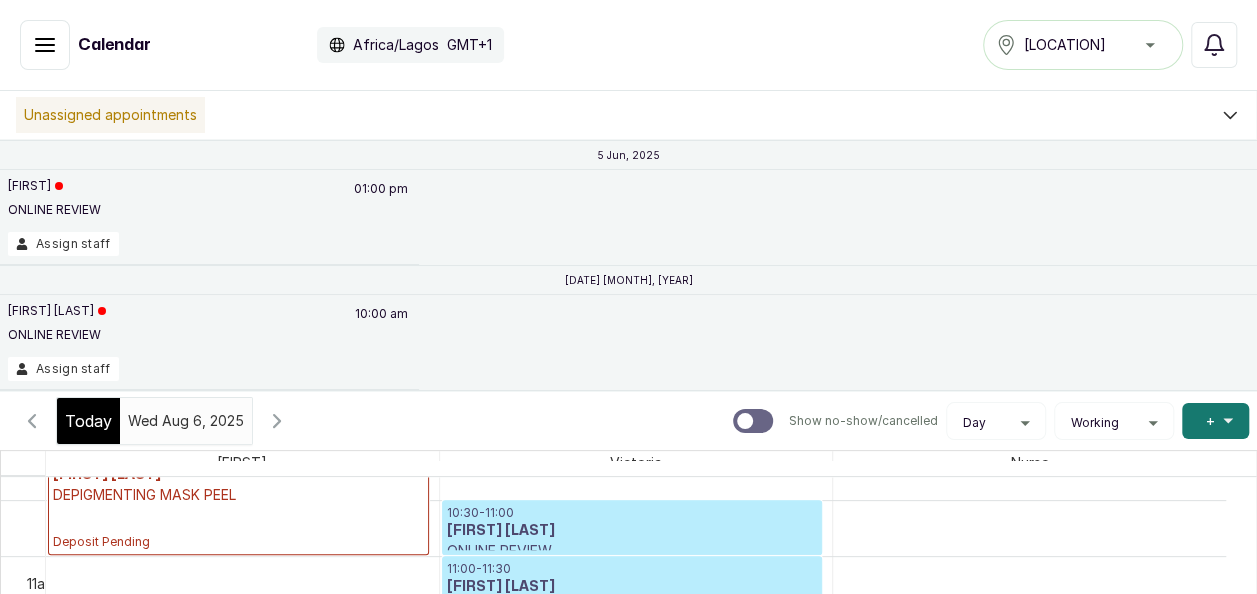click 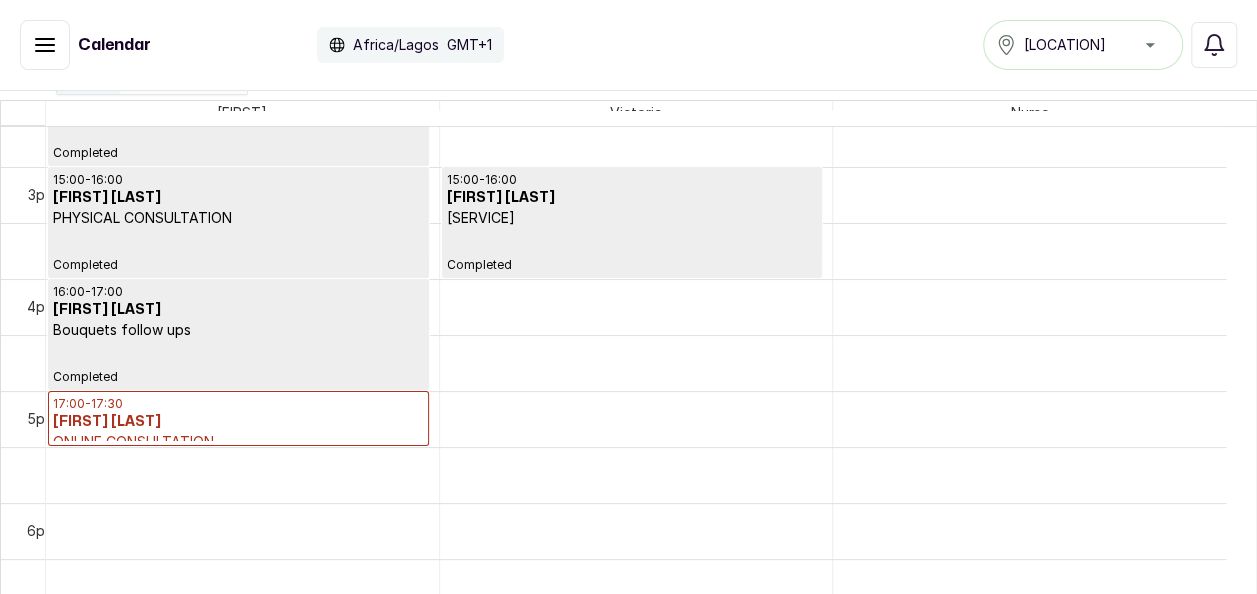click on "[FIRST] [LAST]" at bounding box center [238, 422] 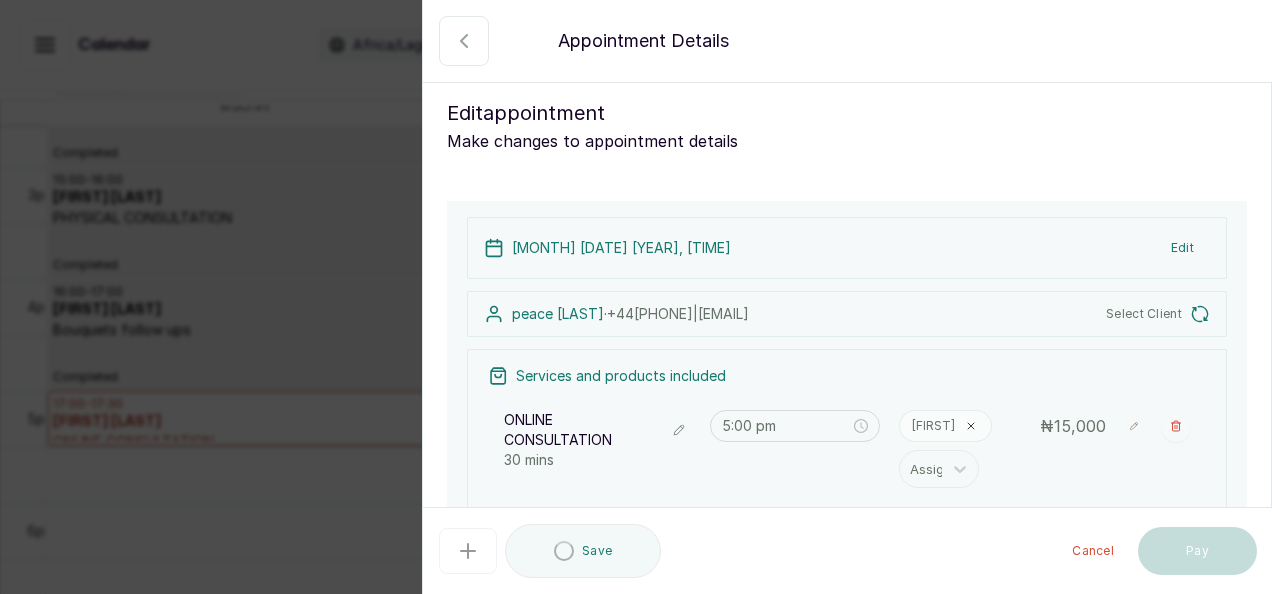 type on "5:00 pm" 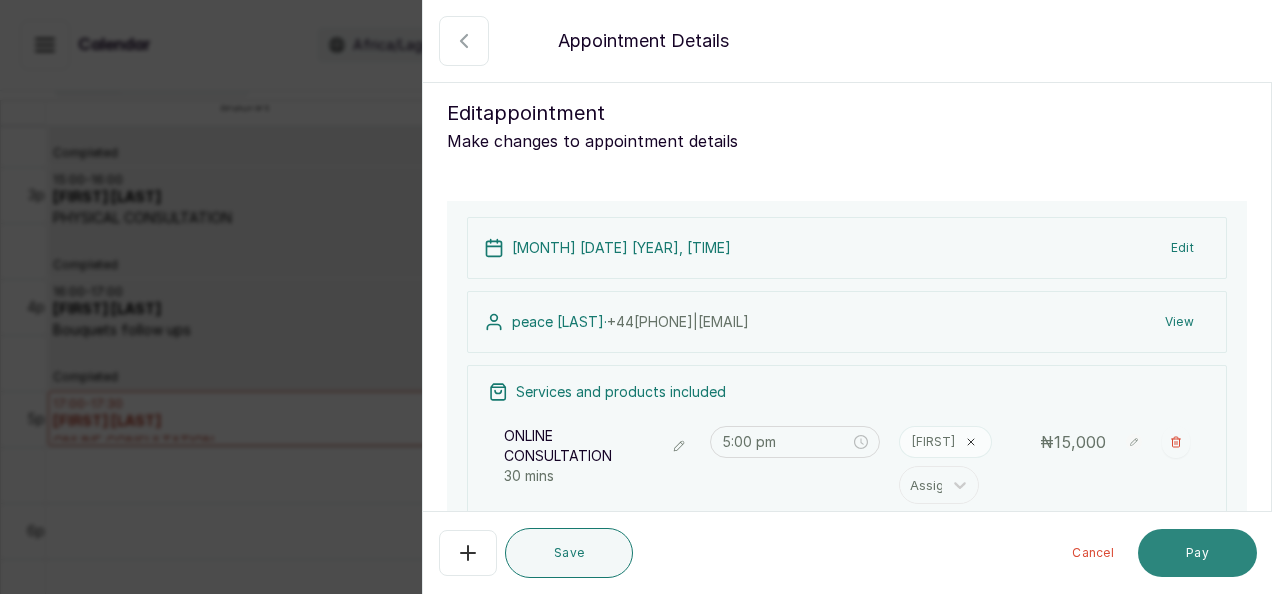 click on "Pay" at bounding box center (1197, 553) 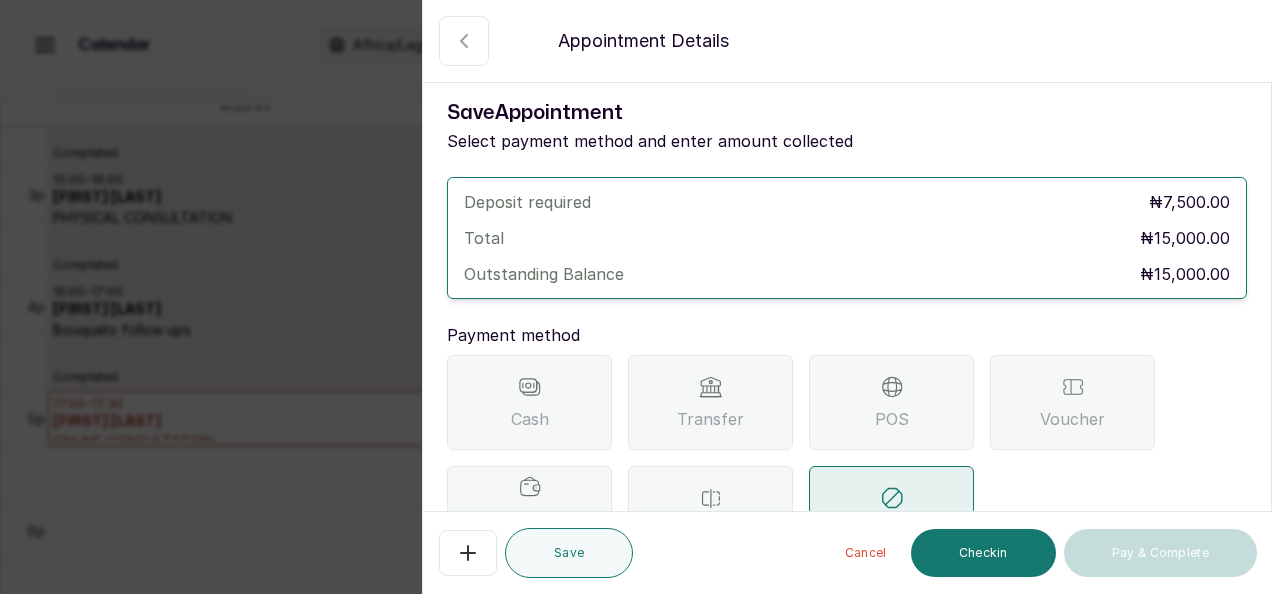click on "Cash" at bounding box center [529, 402] 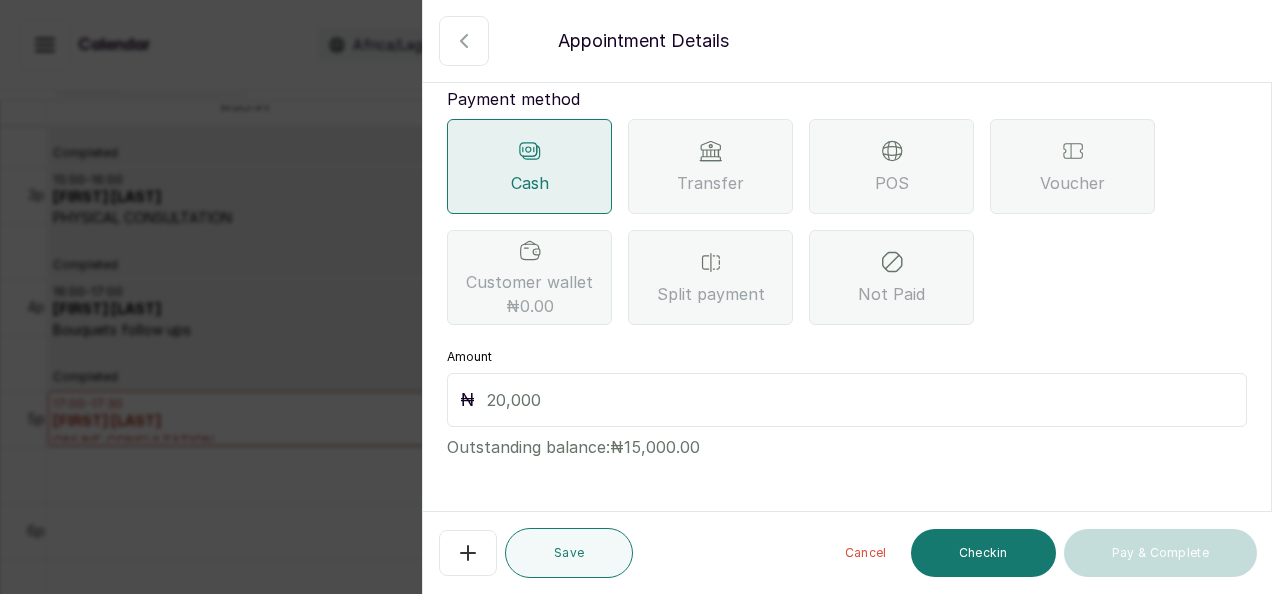 click at bounding box center [860, 400] 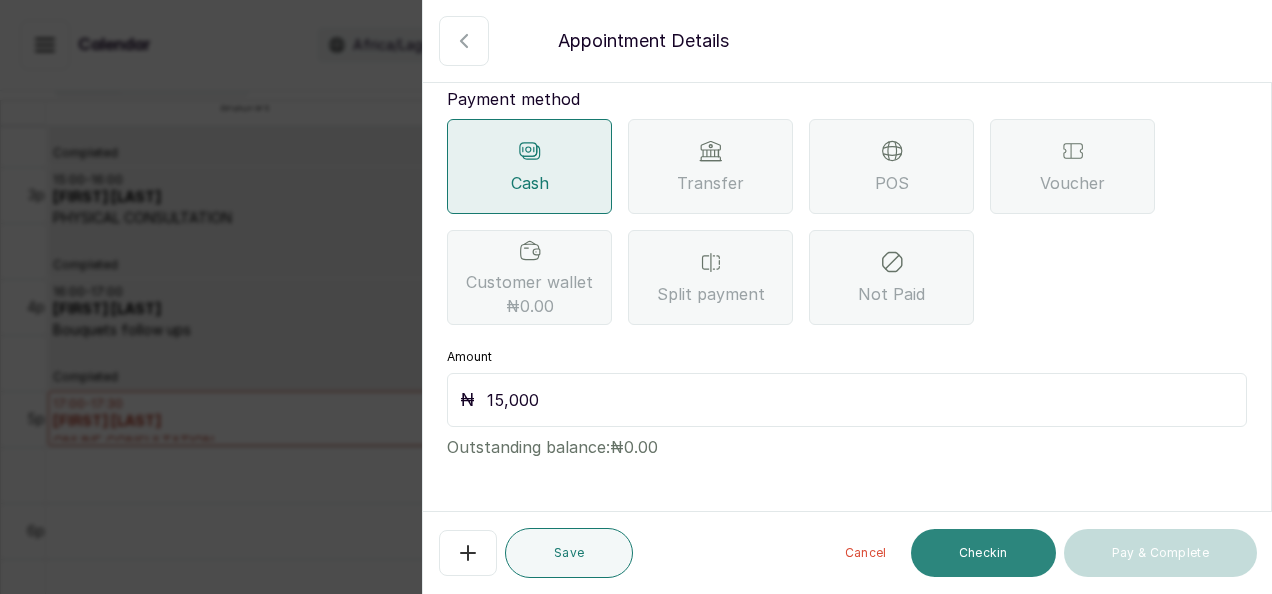 type on "15,000" 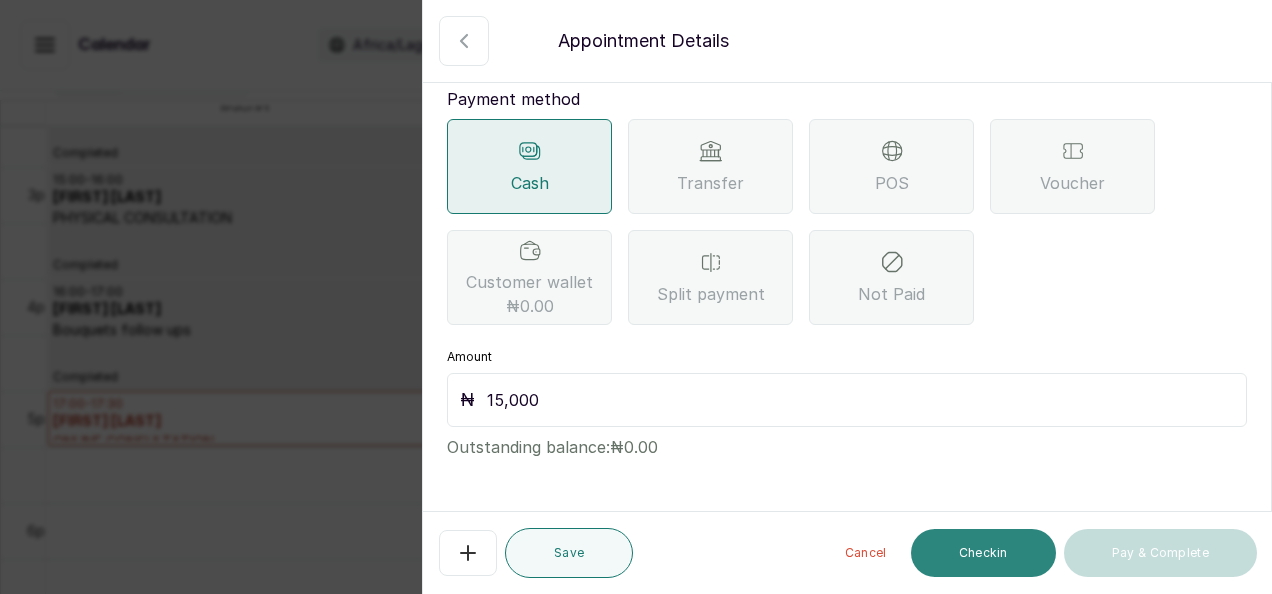 click on "Checkin" at bounding box center (983, 553) 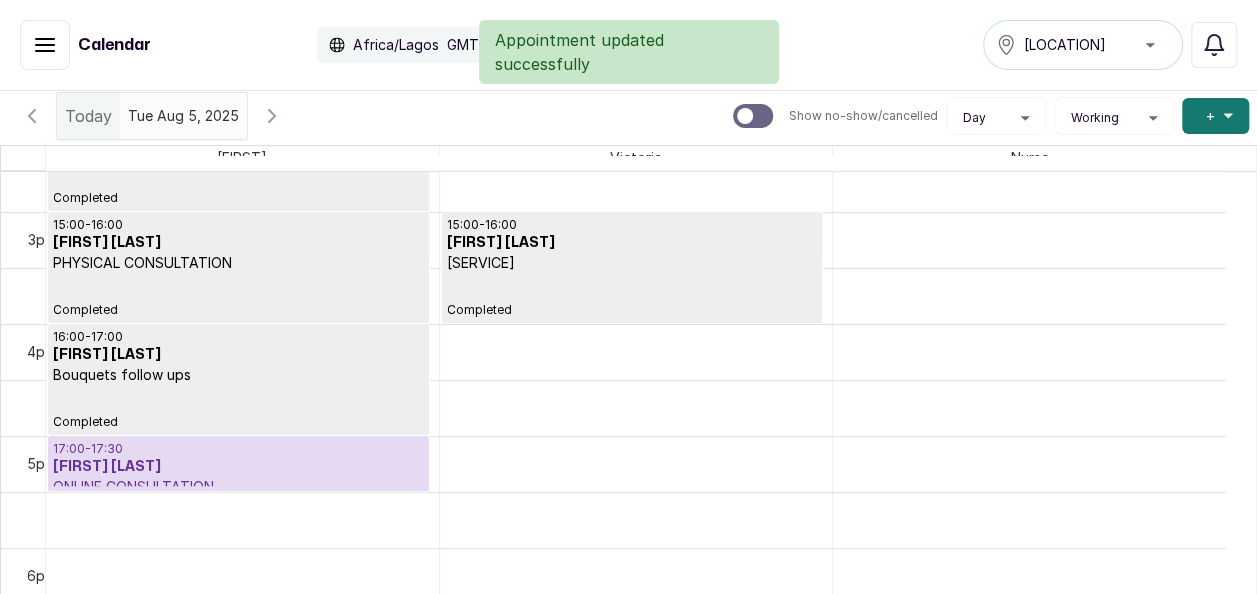 click at bounding box center (238, 490) 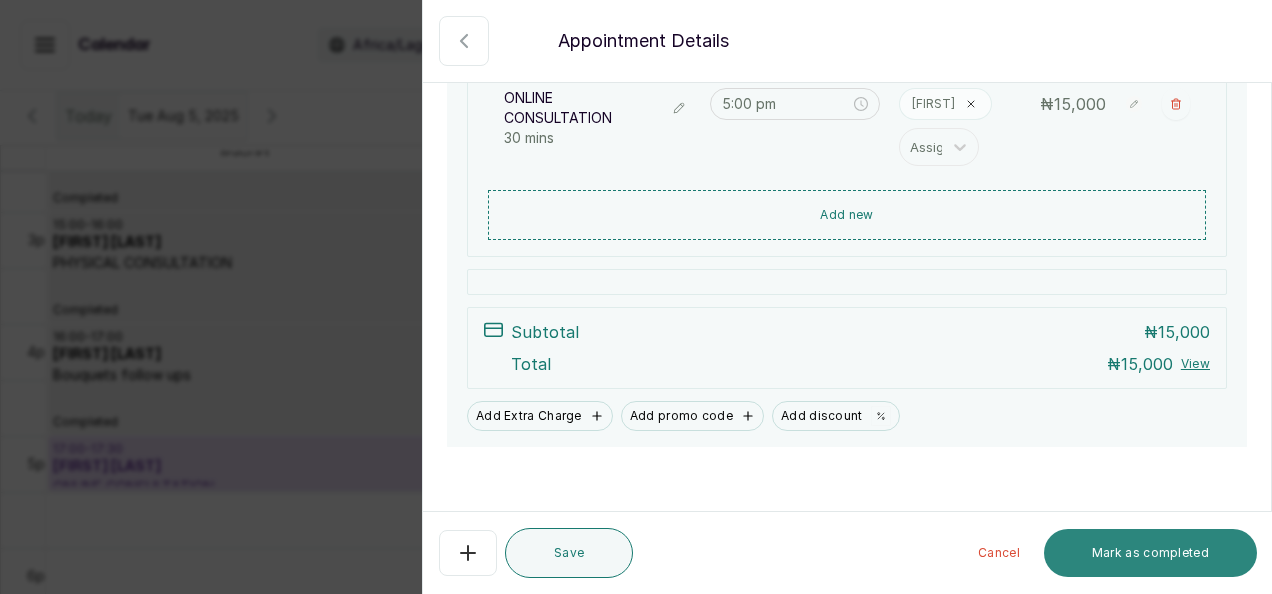 click on "Mark as completed" at bounding box center [1150, 553] 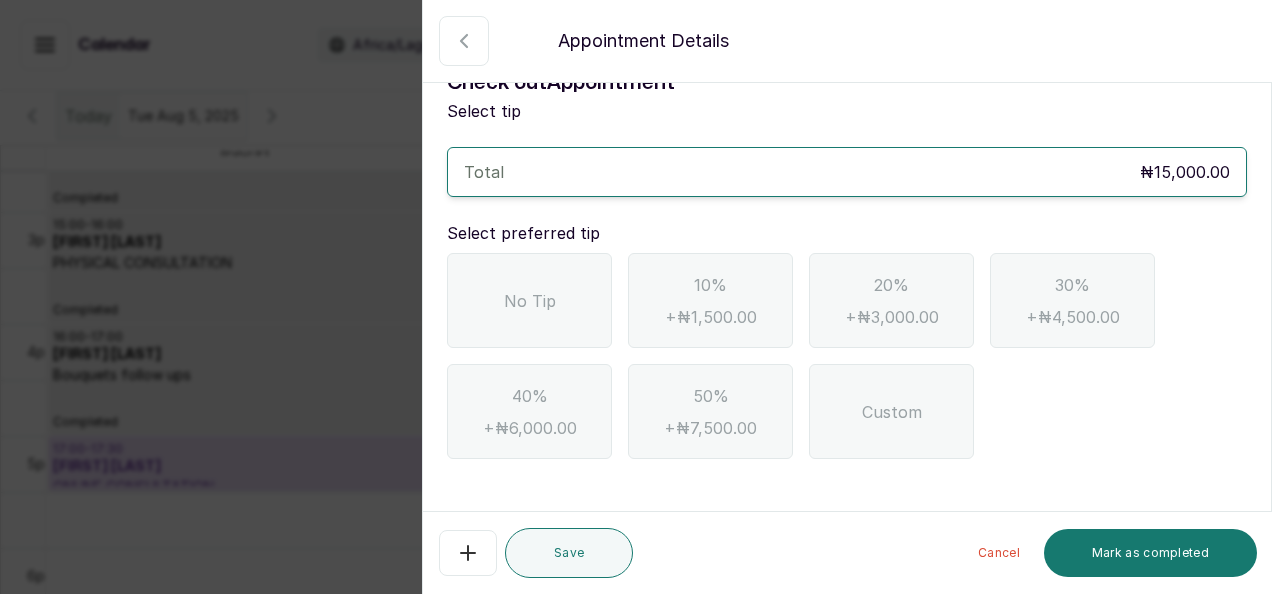 click on "No Tip" at bounding box center [530, 301] 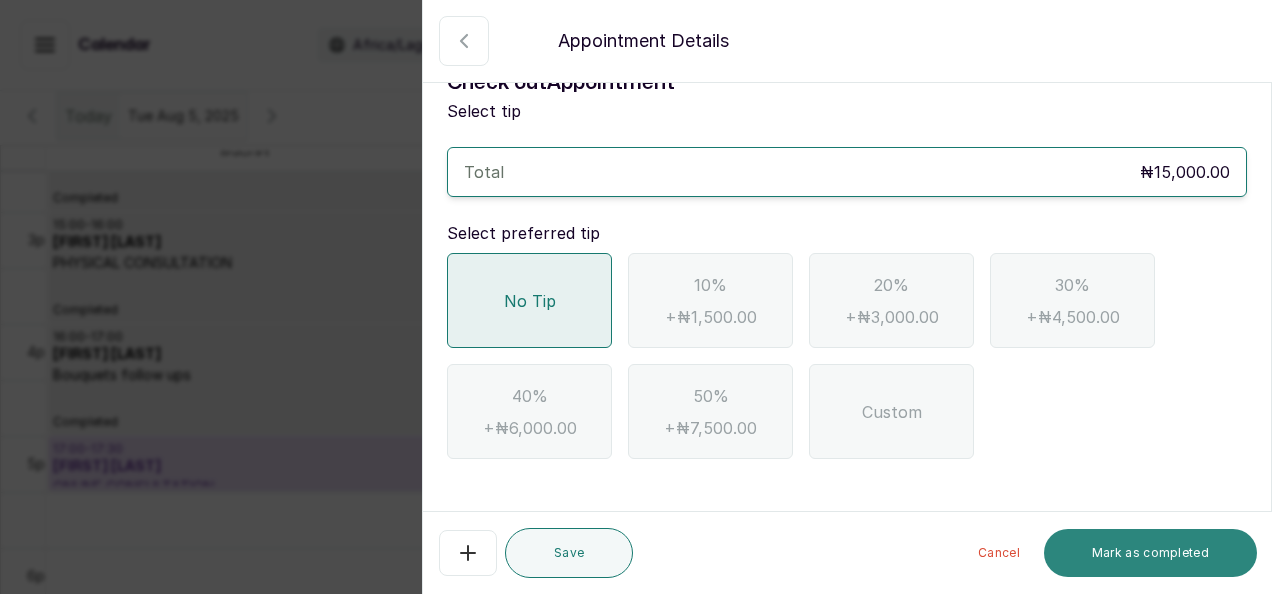 click on "Mark as completed" at bounding box center (1150, 553) 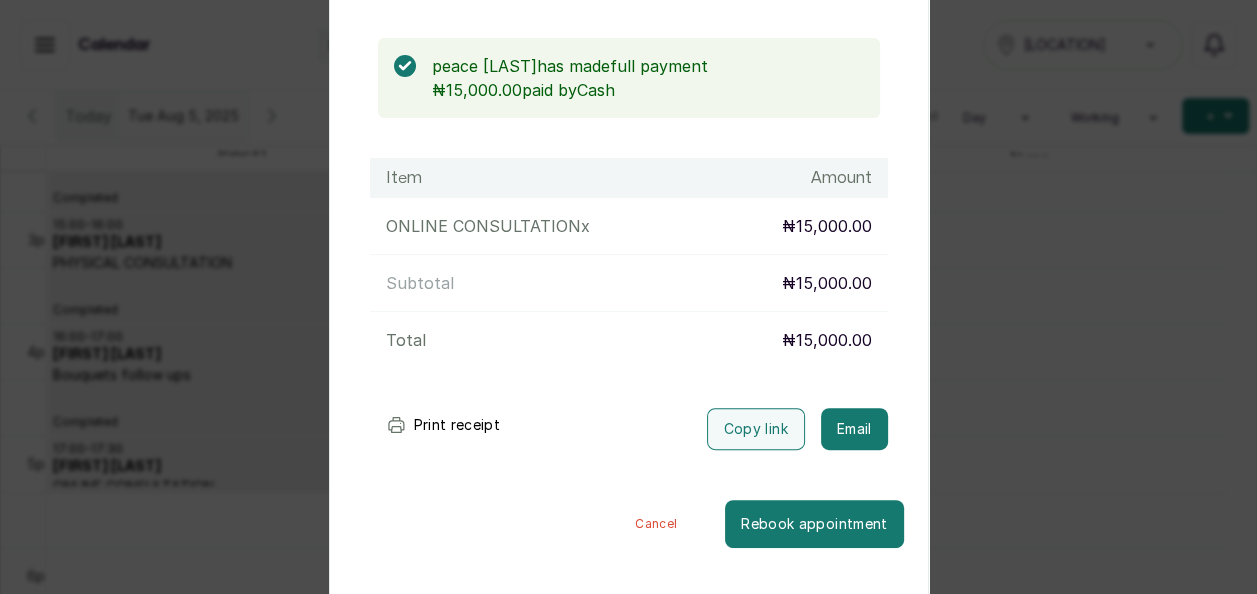 click on "Cancel" at bounding box center (656, 524) 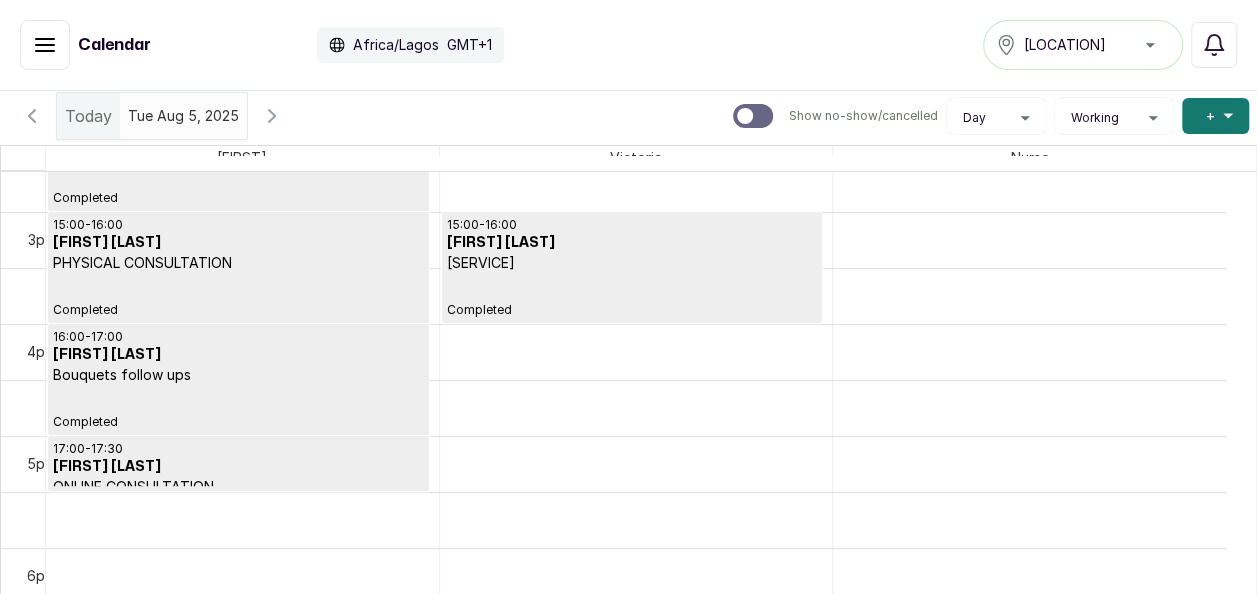 scroll, scrollTop: 0, scrollLeft: 0, axis: both 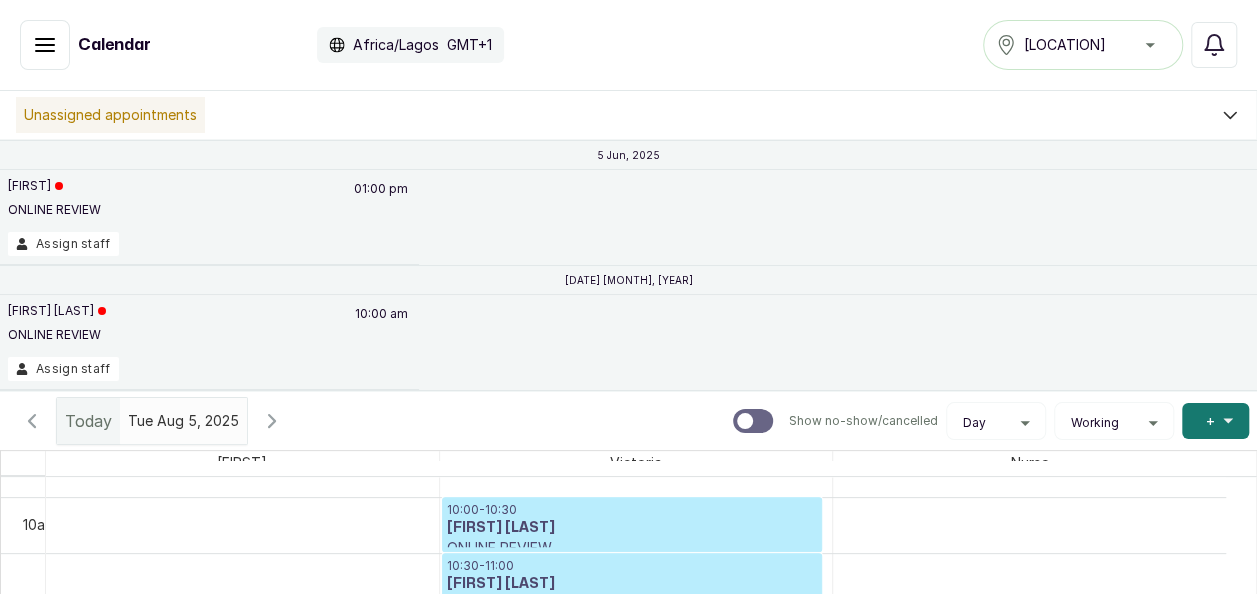 click 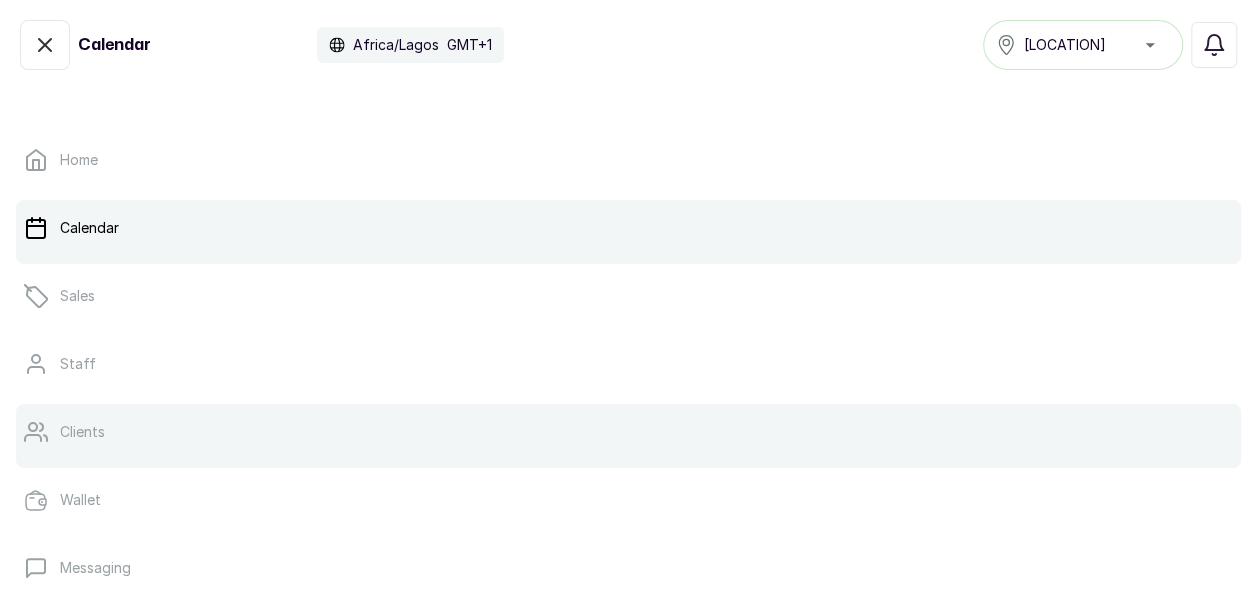 click on "Clients" at bounding box center [628, 432] 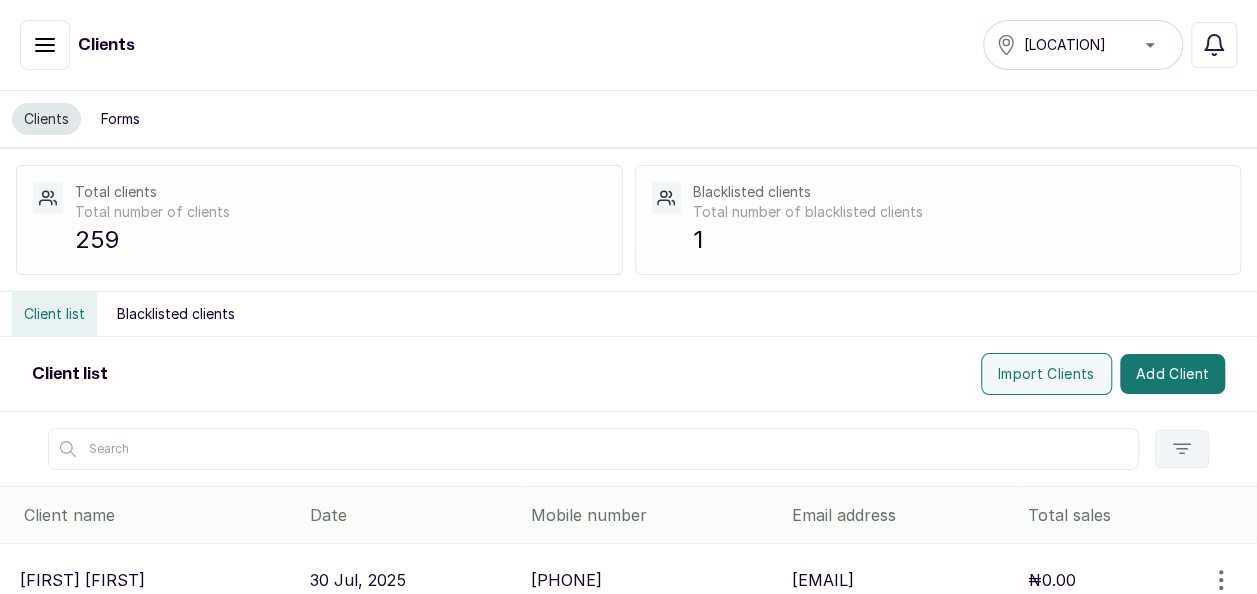 click at bounding box center [593, 449] 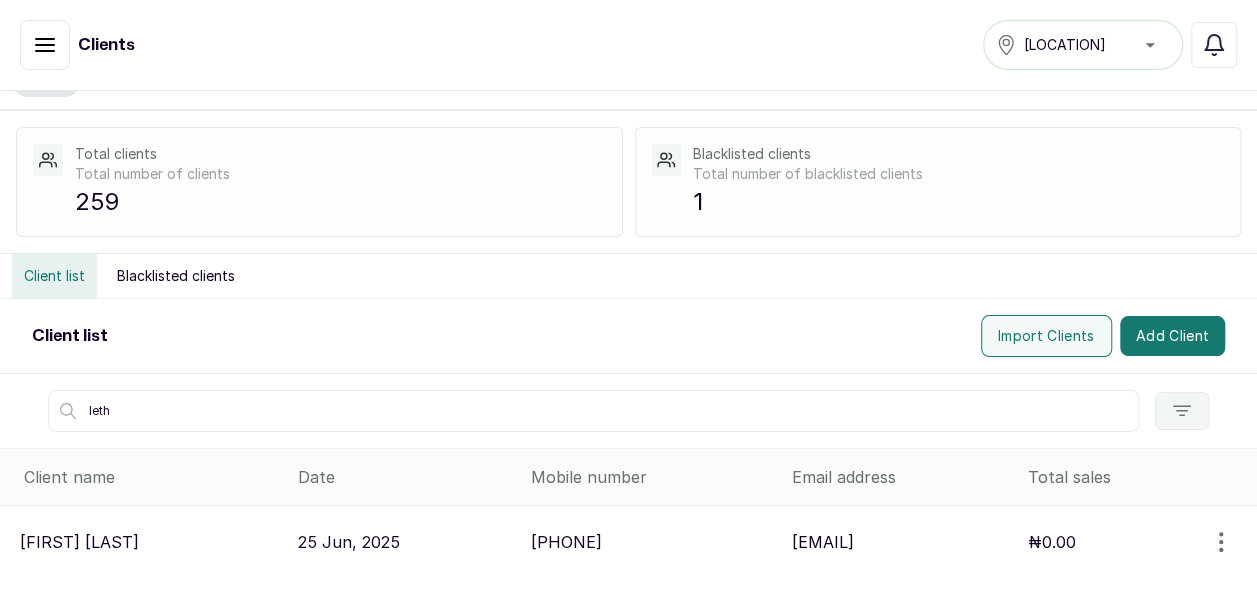 scroll, scrollTop: 38, scrollLeft: 0, axis: vertical 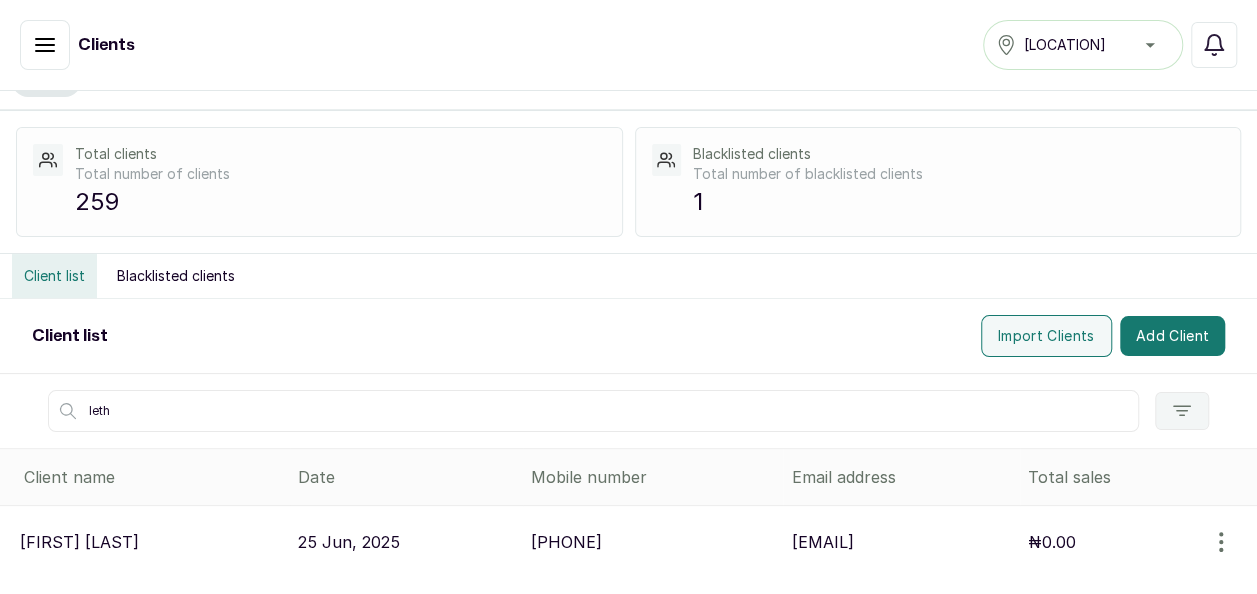 click 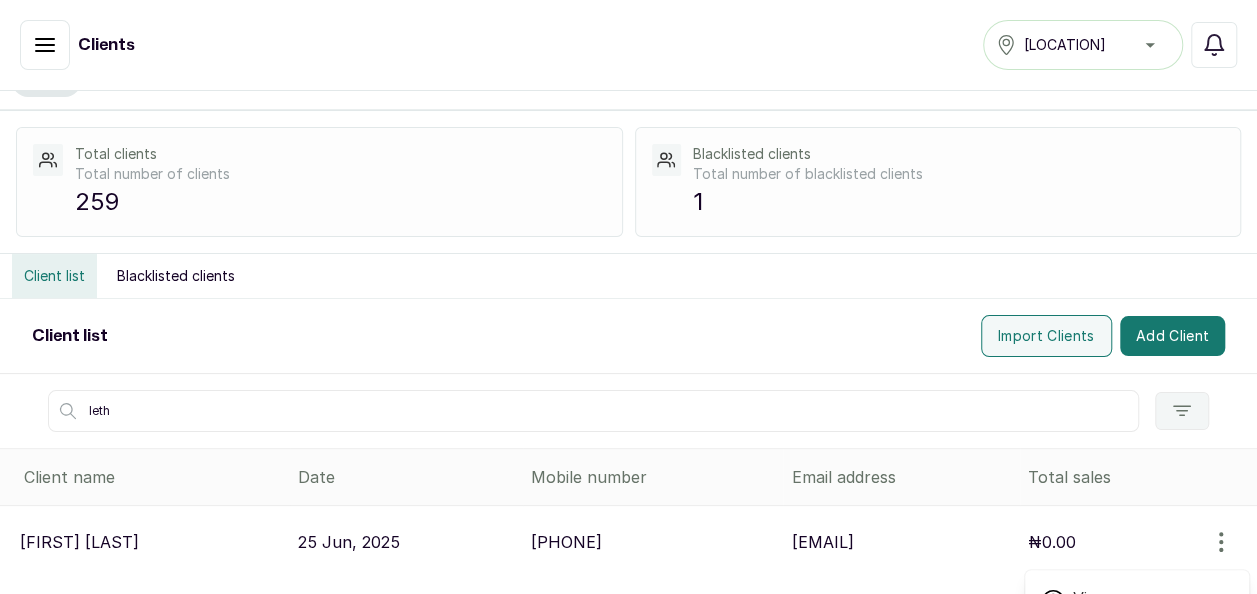 click 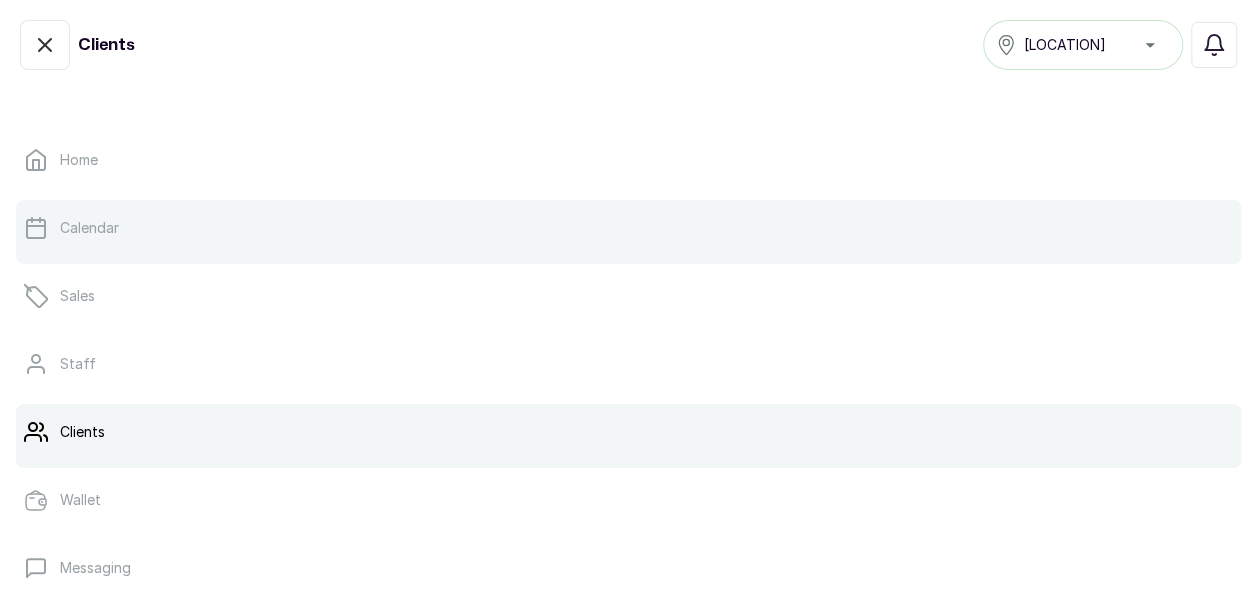 click on "Calendar" at bounding box center [628, 228] 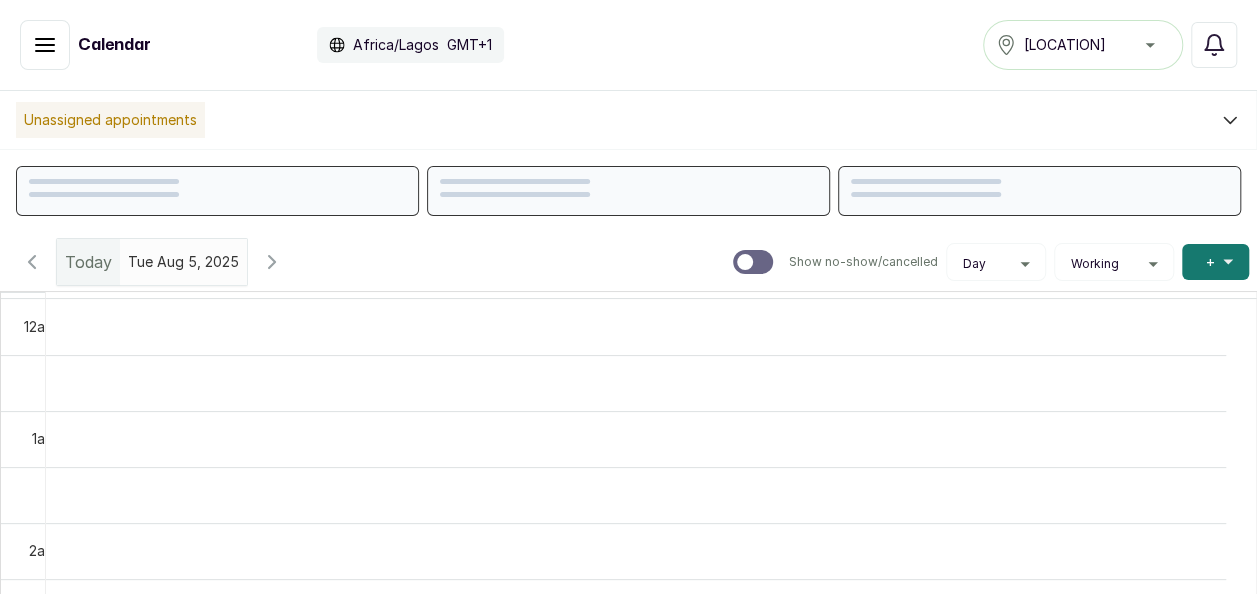 scroll, scrollTop: 673, scrollLeft: 0, axis: vertical 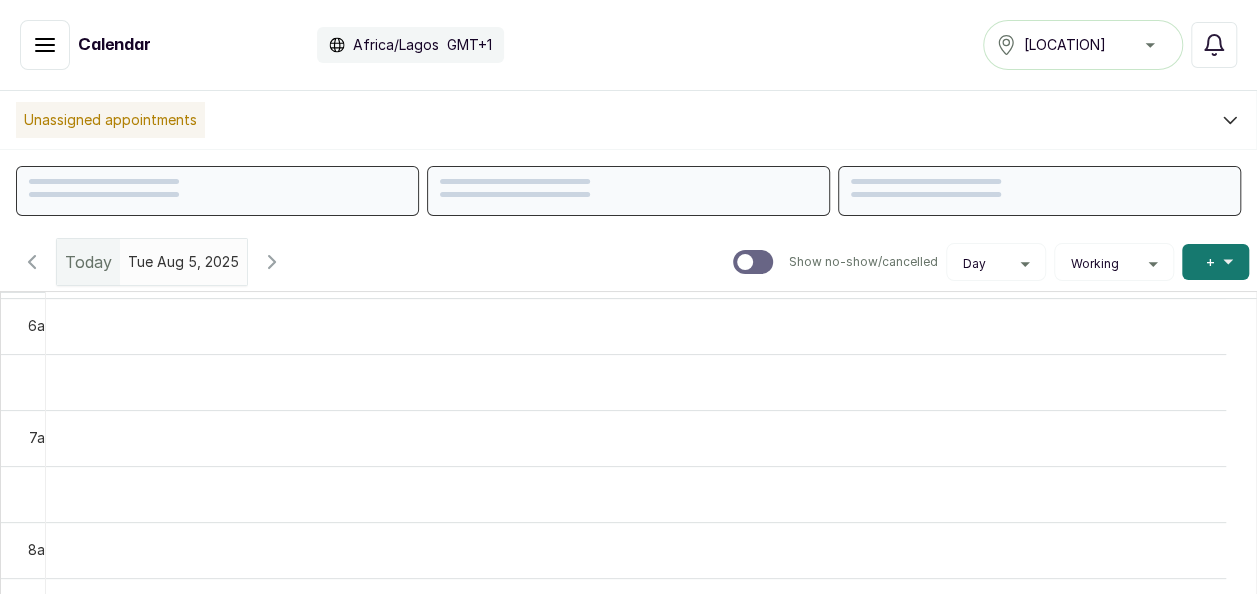 type on "yyyy-MM-dd" 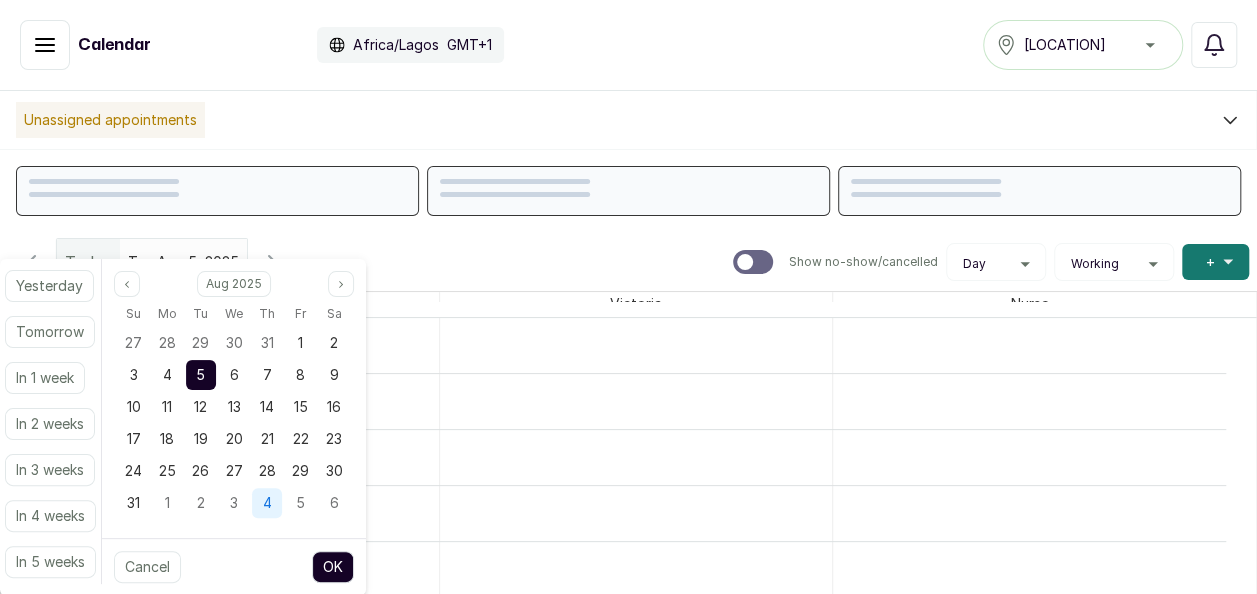 drag, startPoint x: 202, startPoint y: 430, endPoint x: 273, endPoint y: 517, distance: 112.29426 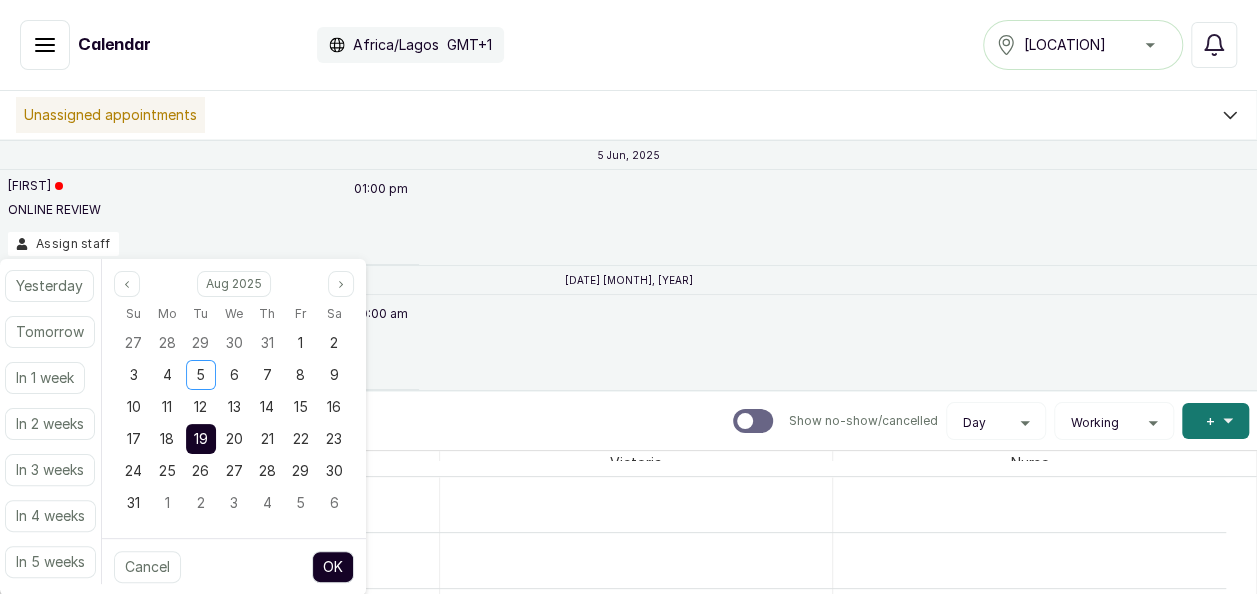click on "OK" at bounding box center (333, 567) 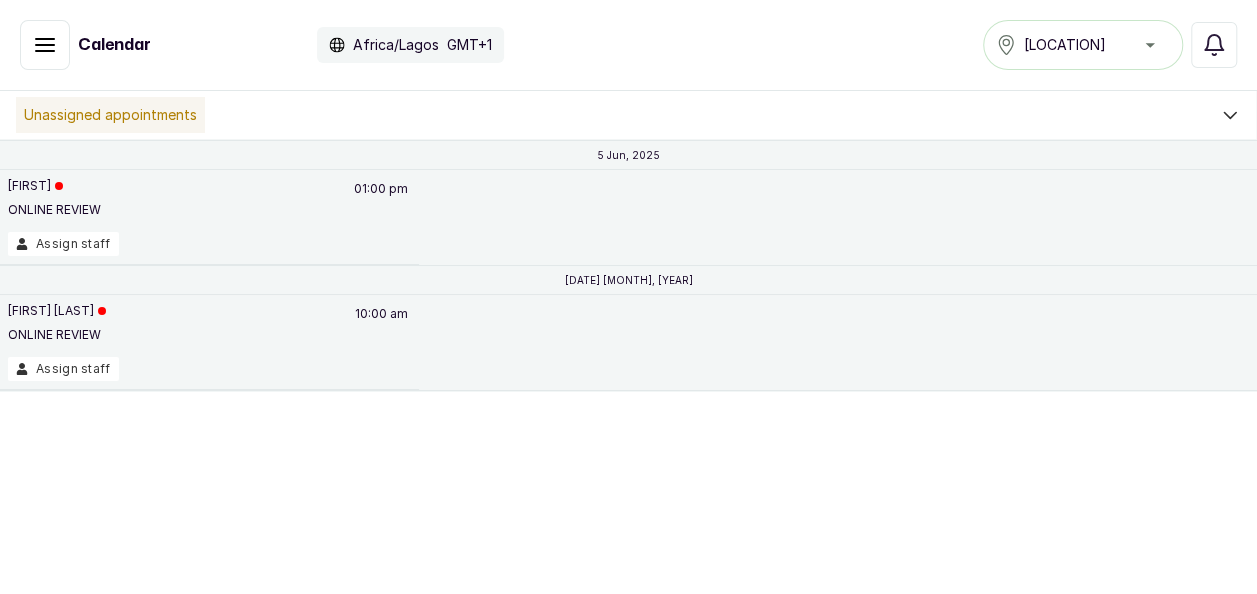 type on "[DATE]" 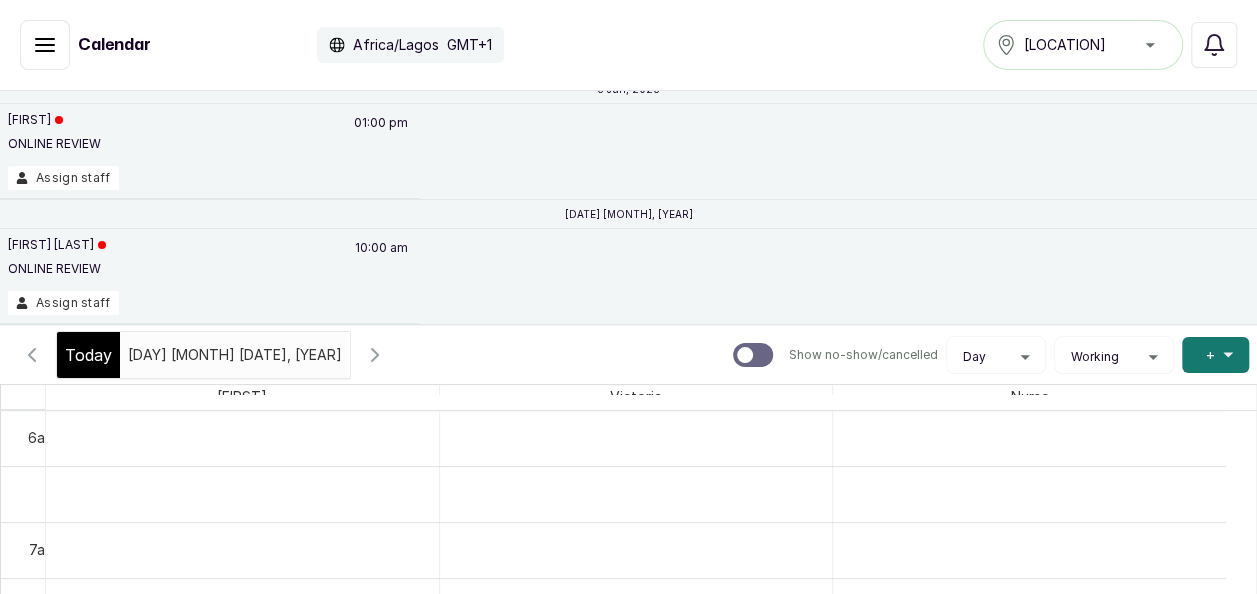 scroll, scrollTop: 66, scrollLeft: 0, axis: vertical 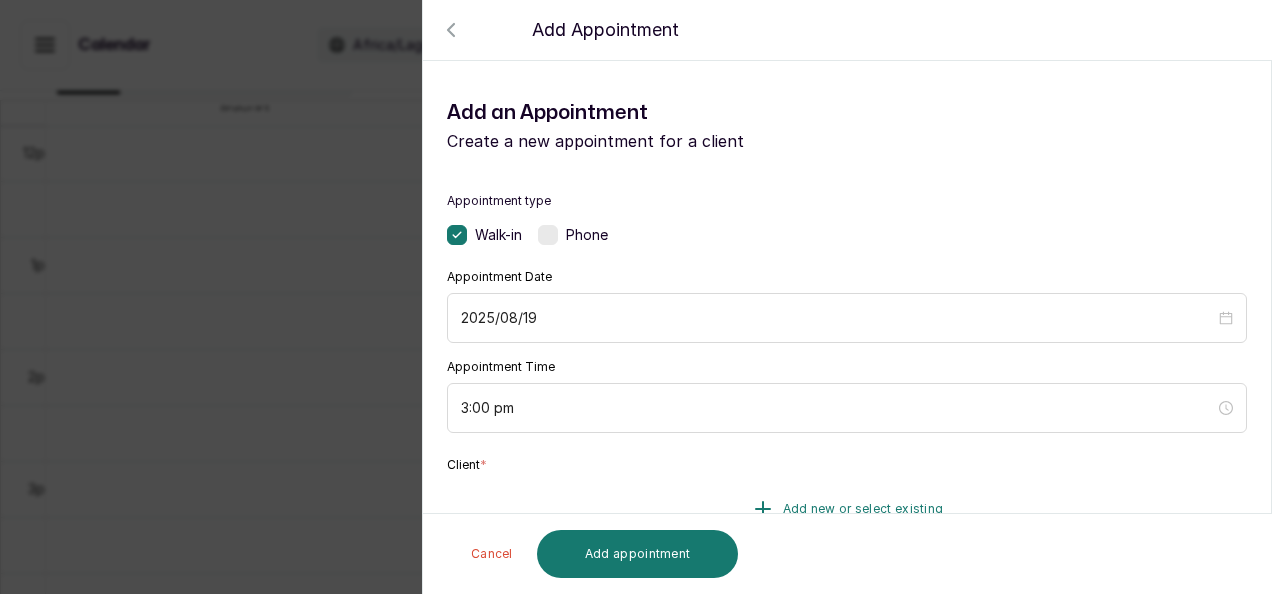 click on "Add new or select existing" at bounding box center [847, 509] 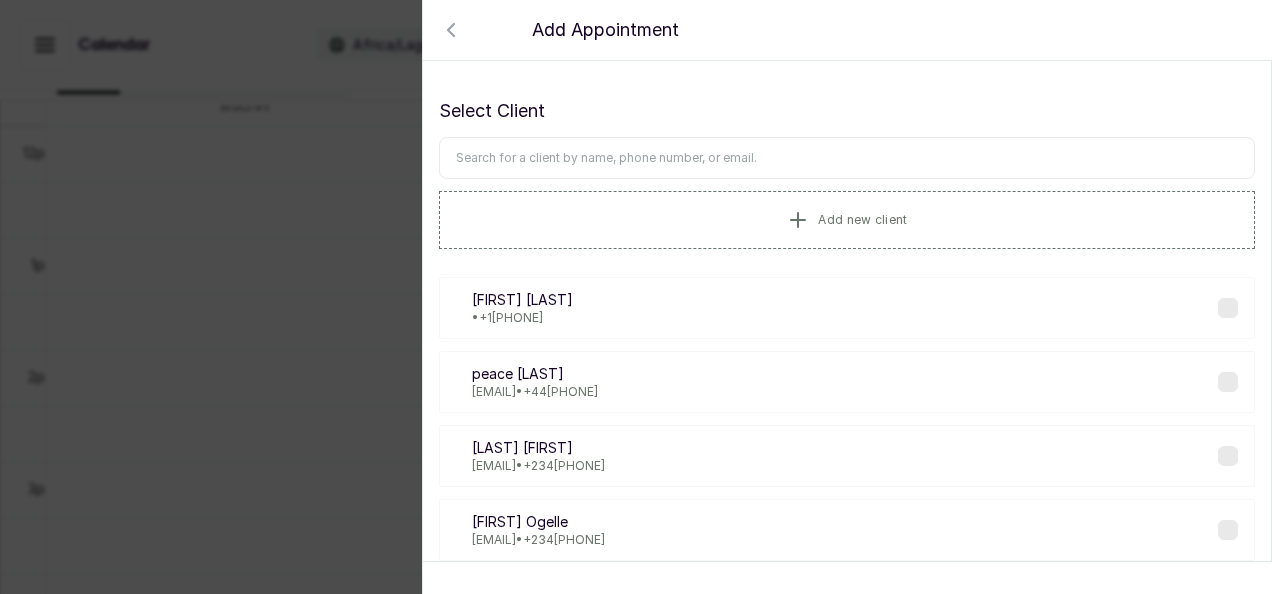 click at bounding box center (847, 158) 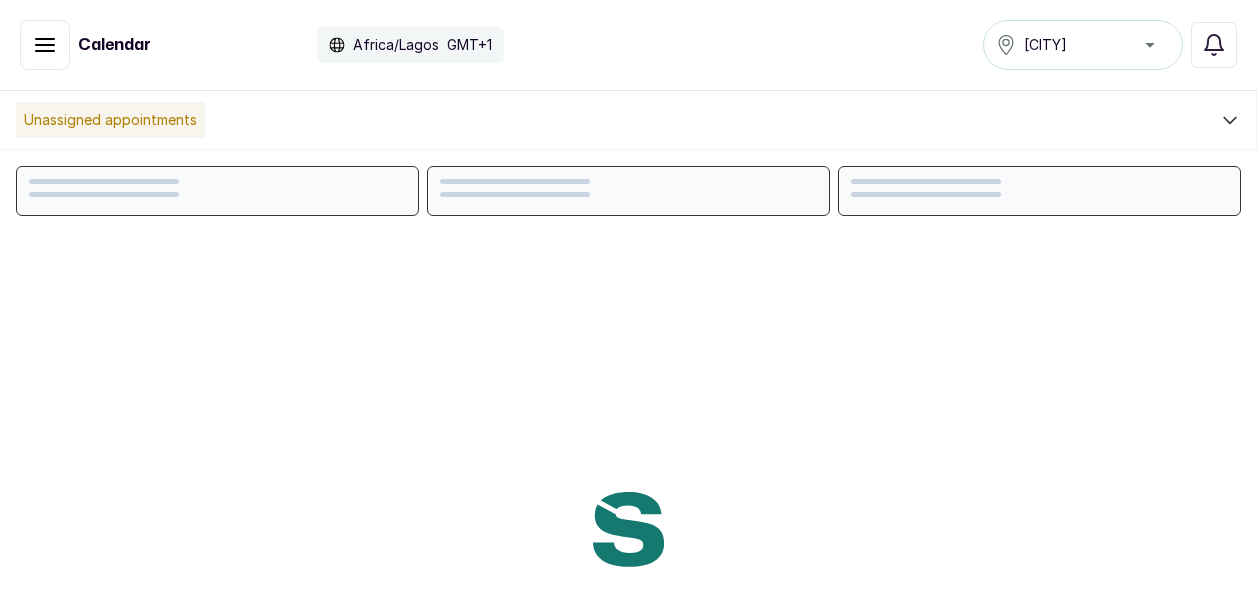 scroll, scrollTop: 0, scrollLeft: 0, axis: both 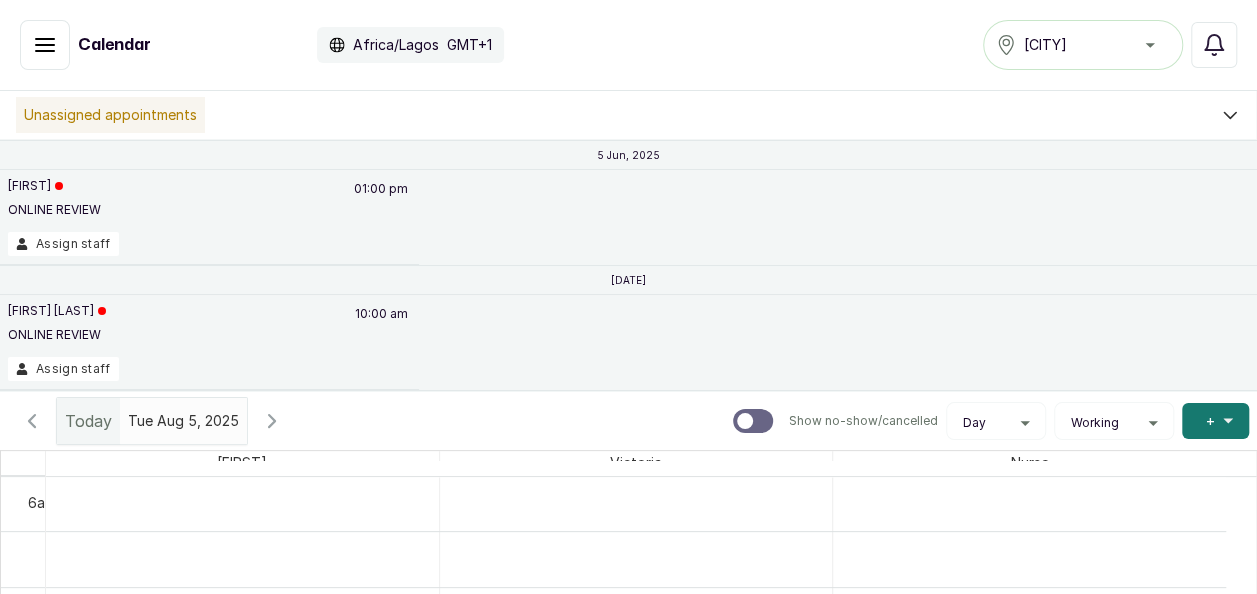 click on "[DATE]" at bounding box center (628, 280) 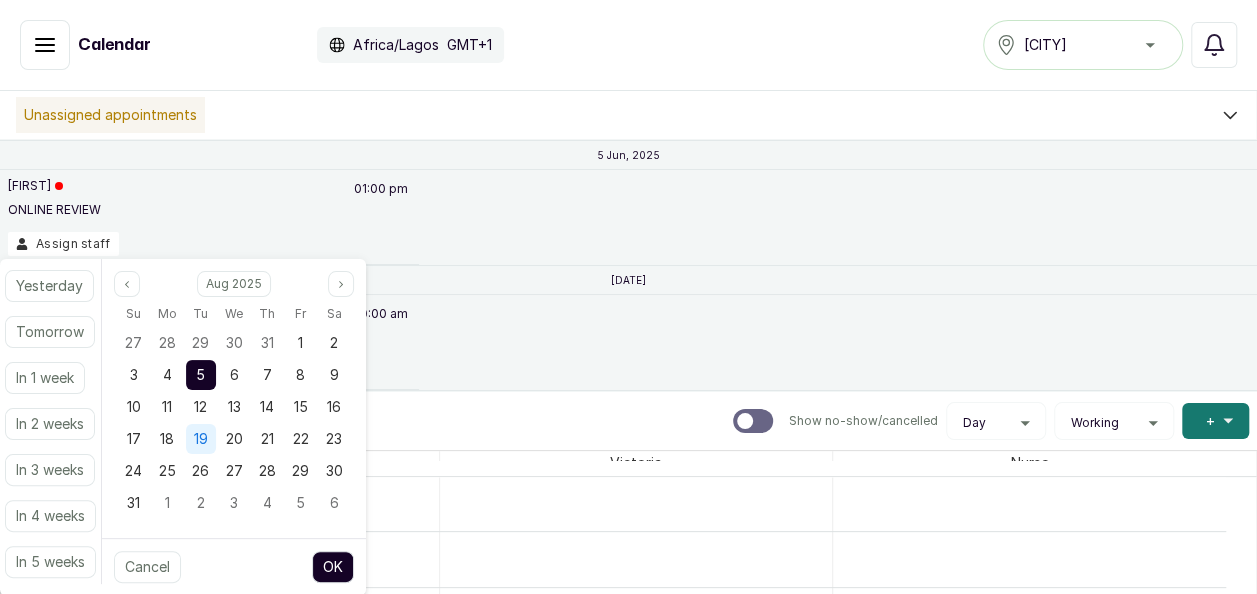 click on "19" at bounding box center (200, 439) 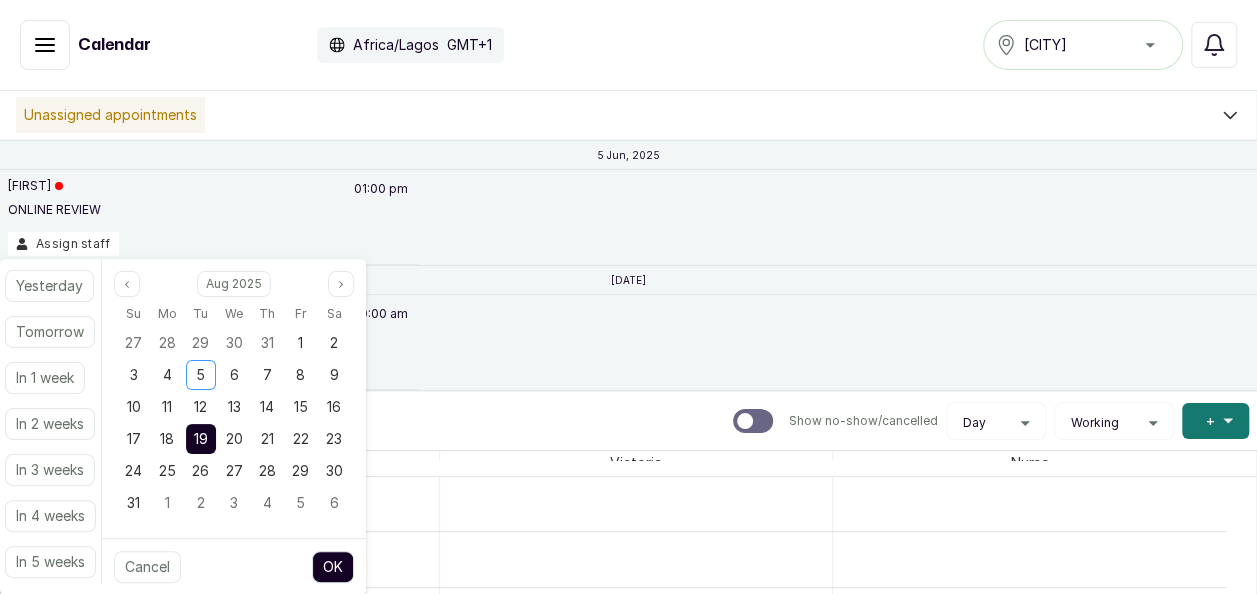 click on "OK" at bounding box center (333, 567) 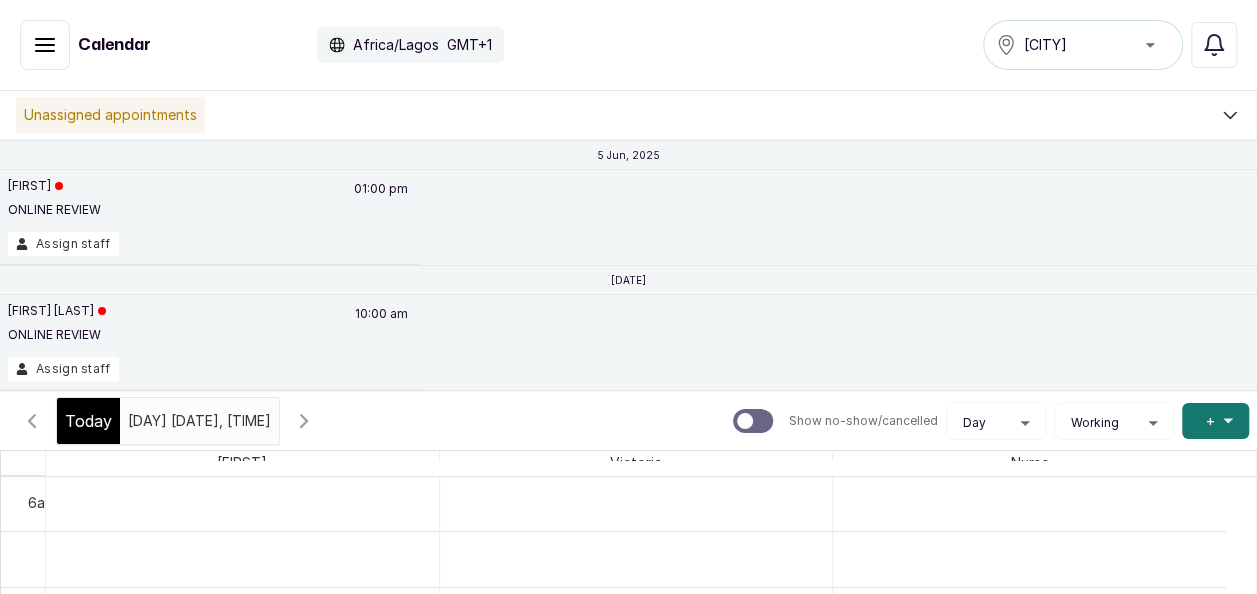 type on "[DATE]" 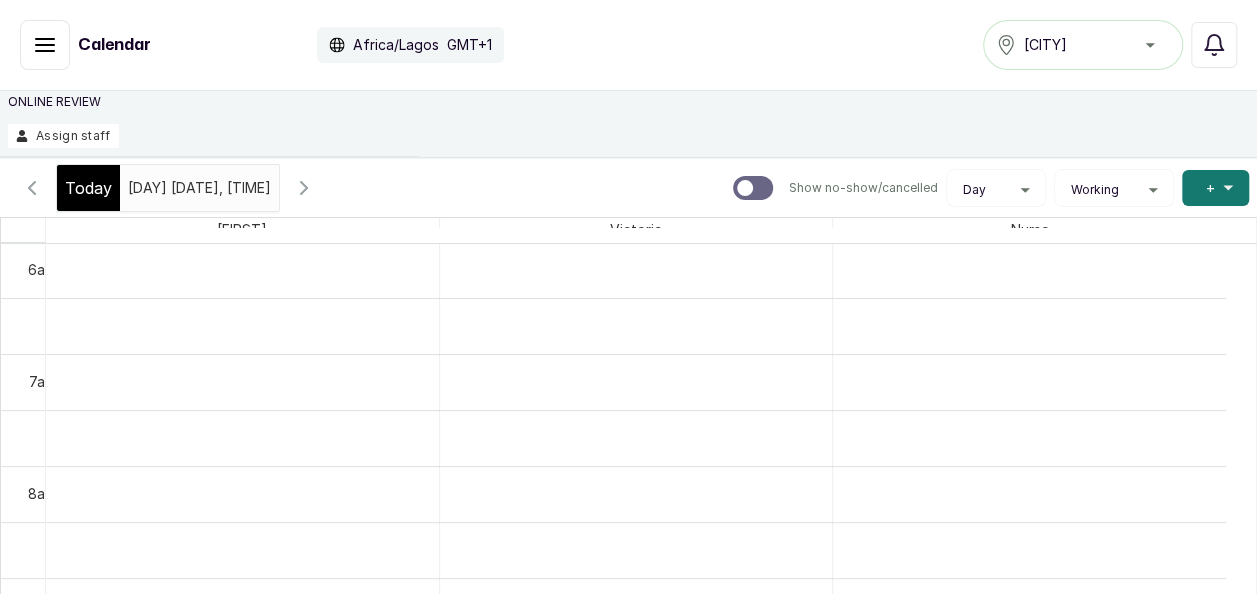 scroll, scrollTop: 350, scrollLeft: 0, axis: vertical 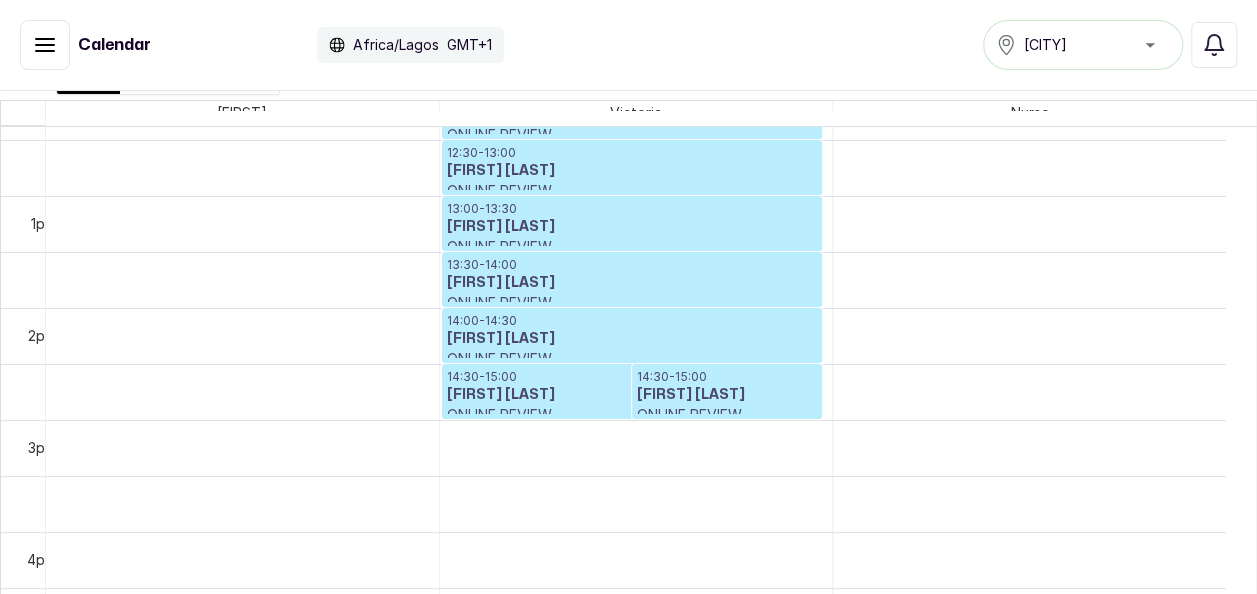 click on "ONLINE REVIEW" at bounding box center (632, 415) 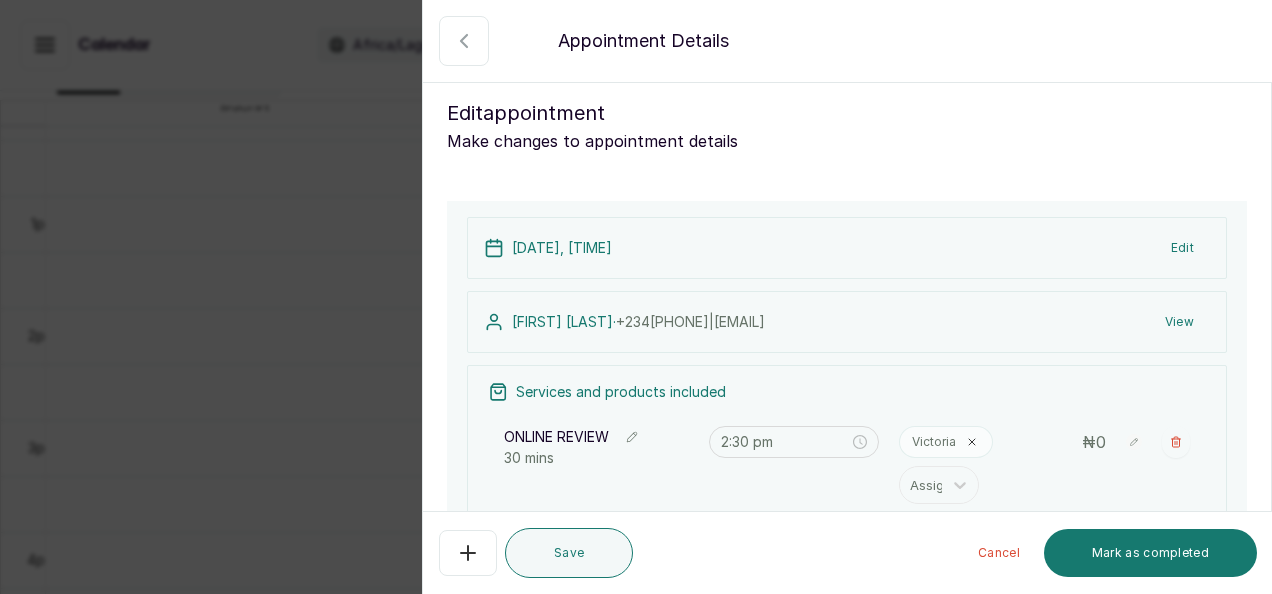 click 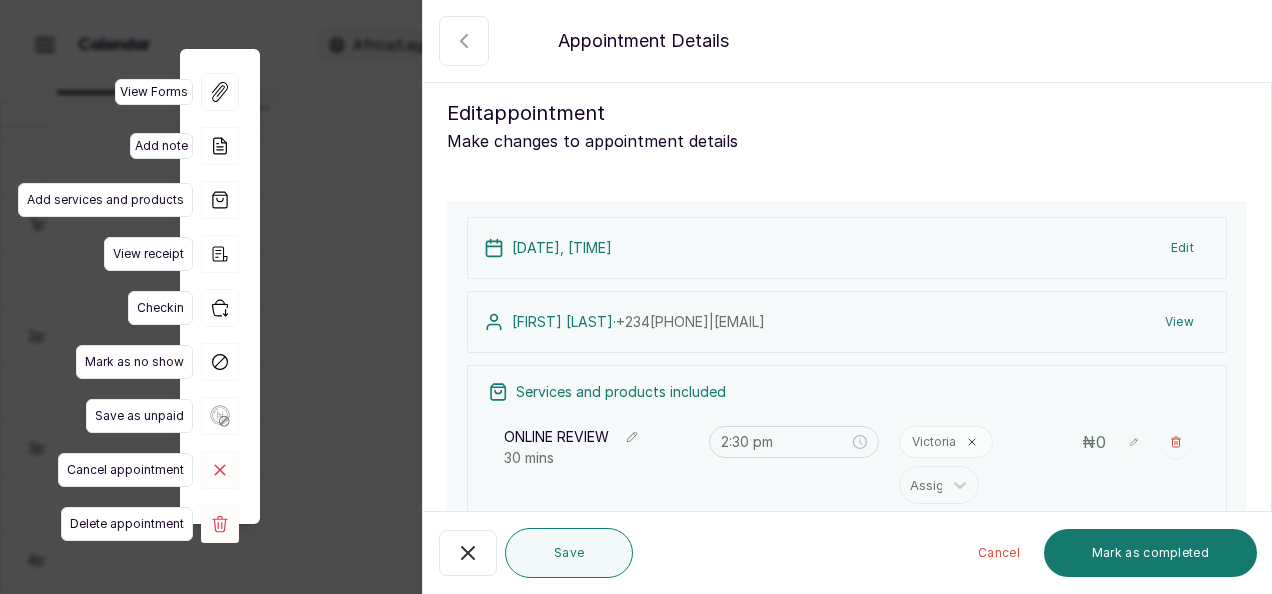 click on "Cancel appointment" at bounding box center [125, 470] 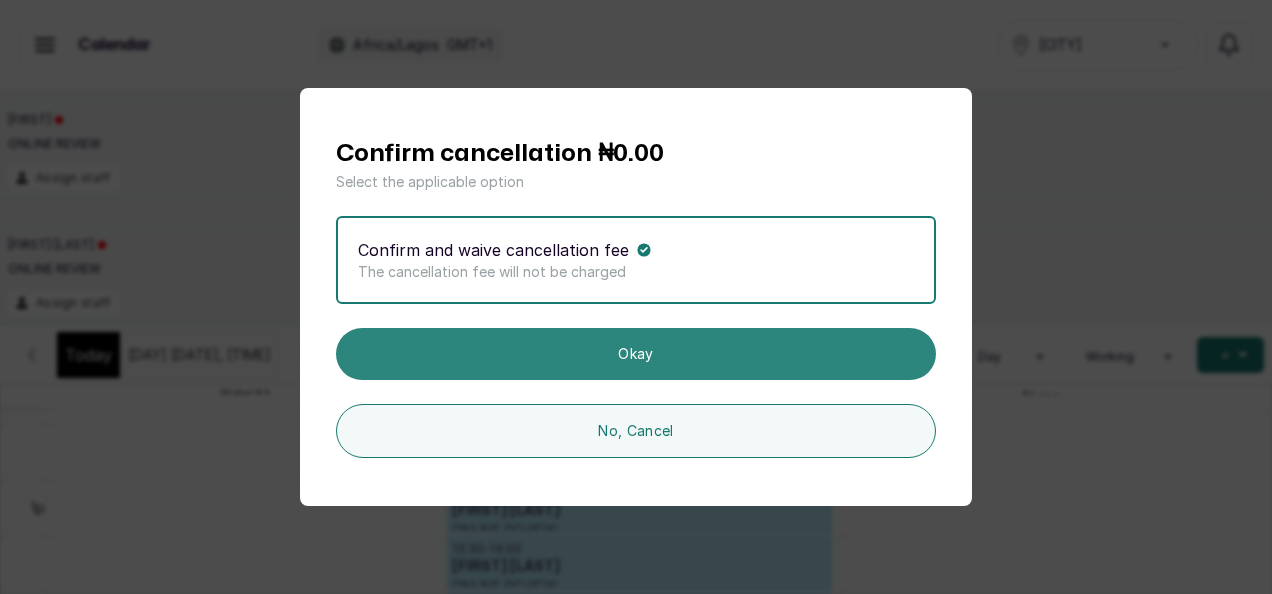 click on "Okay" at bounding box center [636, 354] 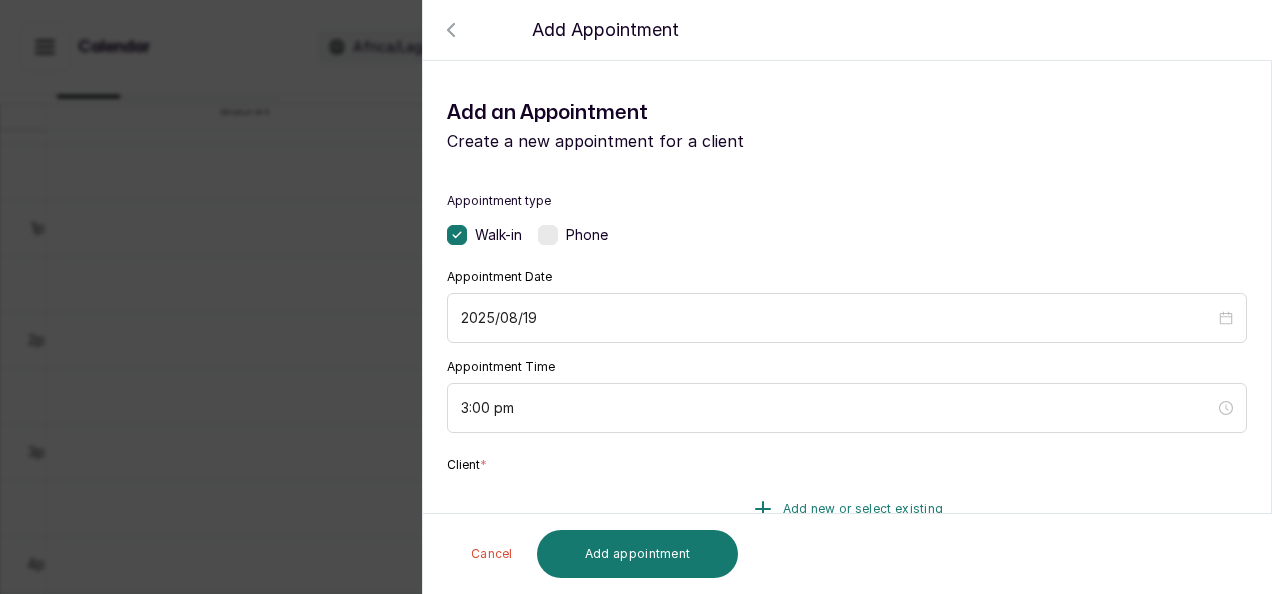 click on "Add new or select existing" at bounding box center [847, 509] 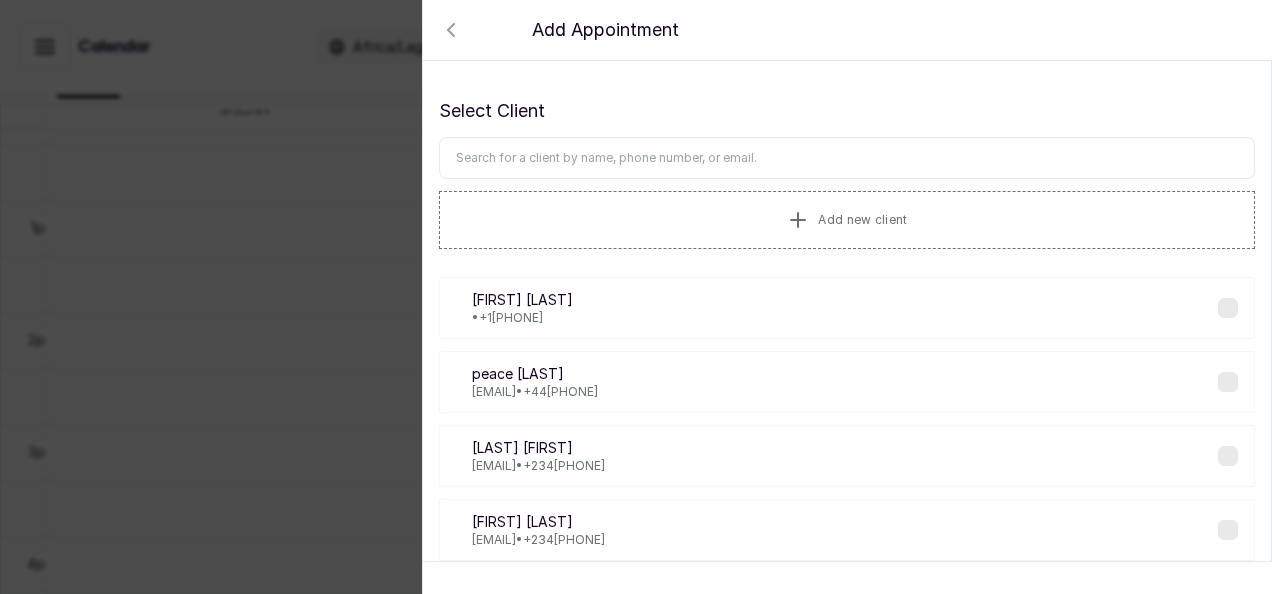 click at bounding box center (847, 158) 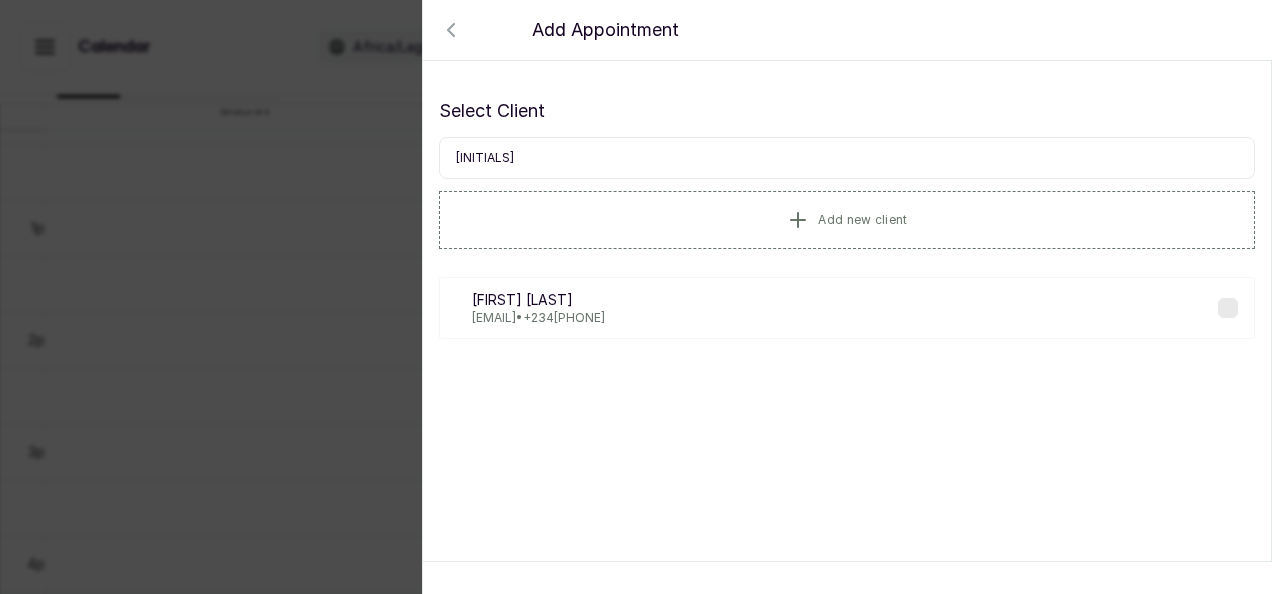 type on "[INITIALS]" 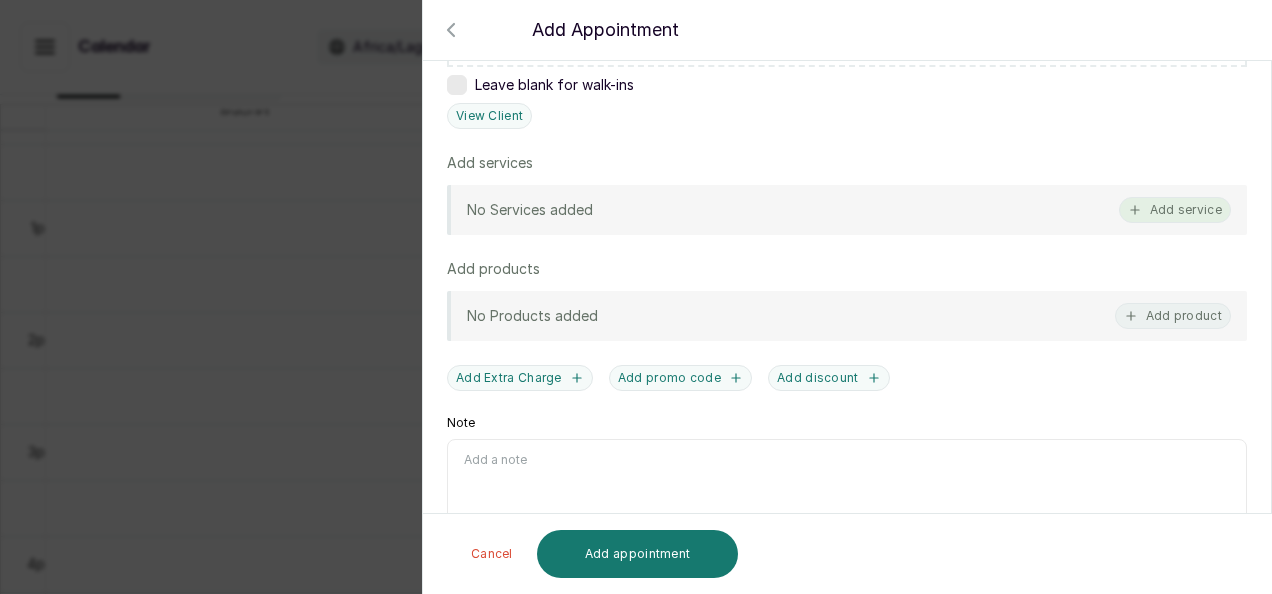 click on "Add service" at bounding box center [1175, 210] 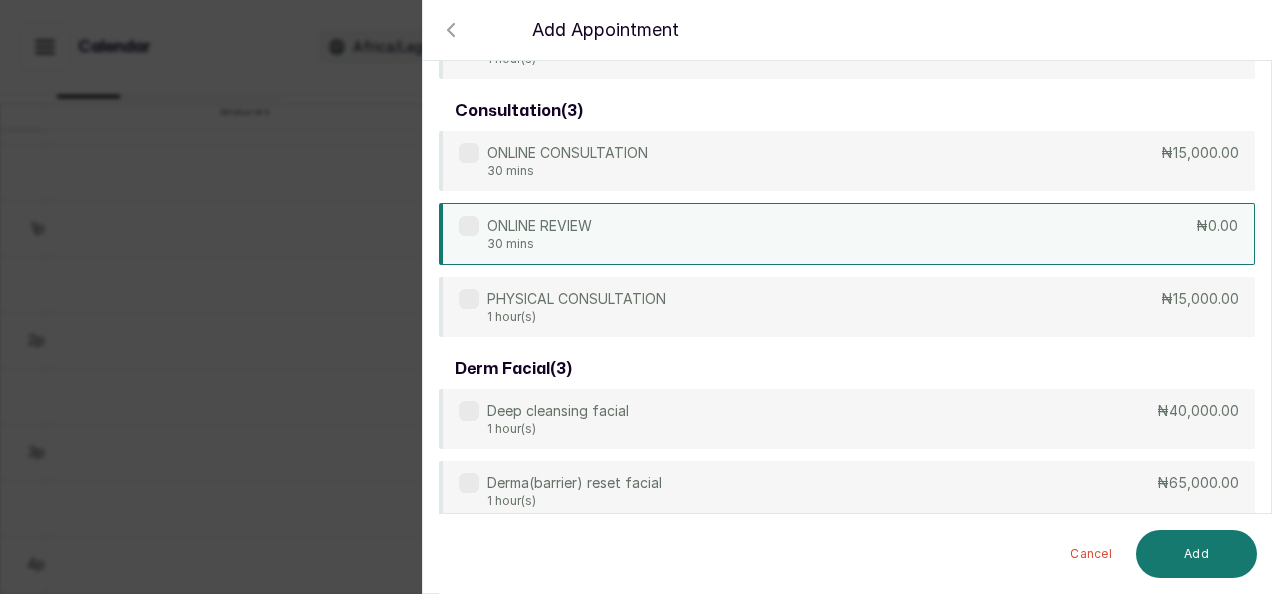click on "[SERVICE] [DURATION] [PRICE]" at bounding box center (847, 234) 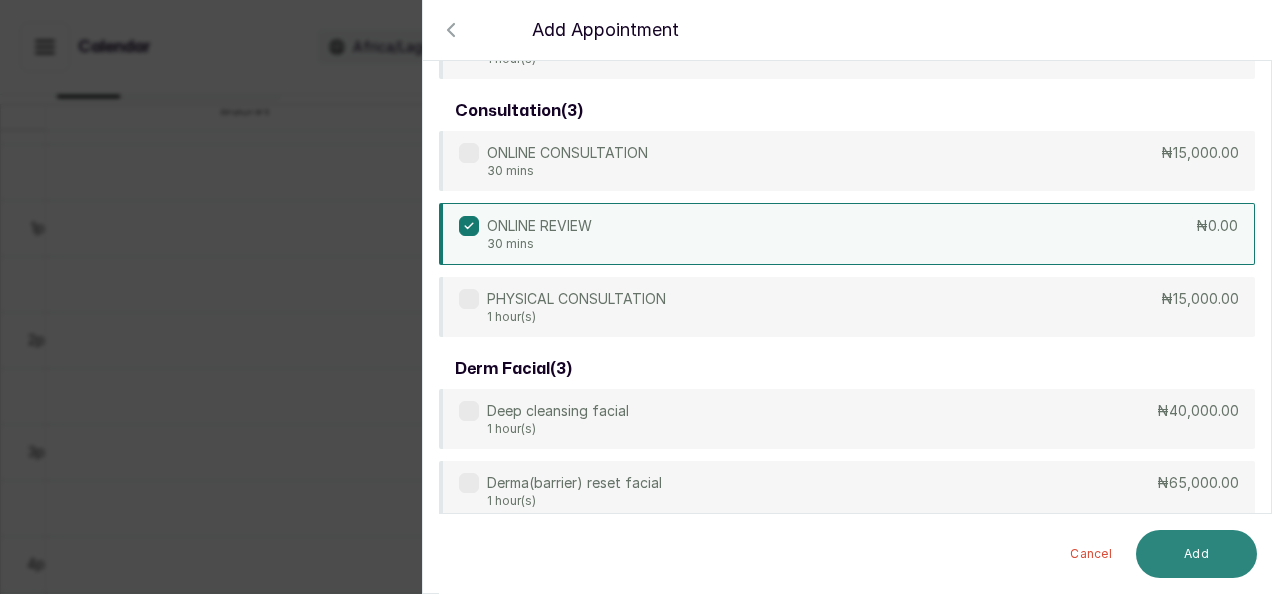 click on "Add" at bounding box center (1196, 554) 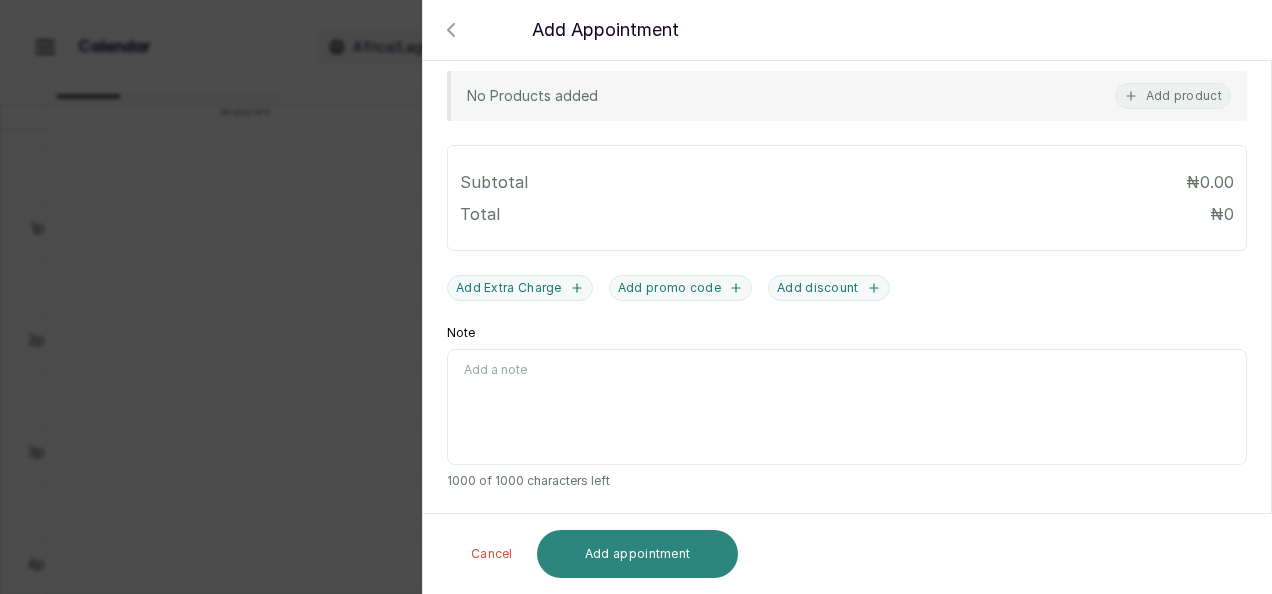 click on "Add appointment" at bounding box center [638, 554] 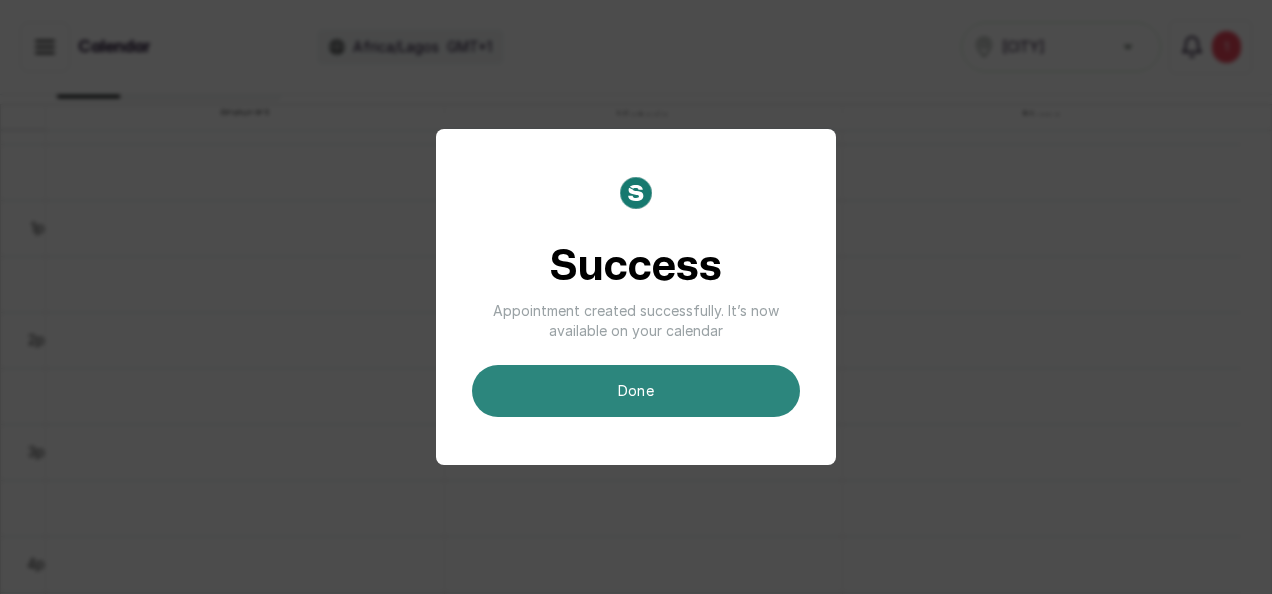 click on "done" at bounding box center (636, 391) 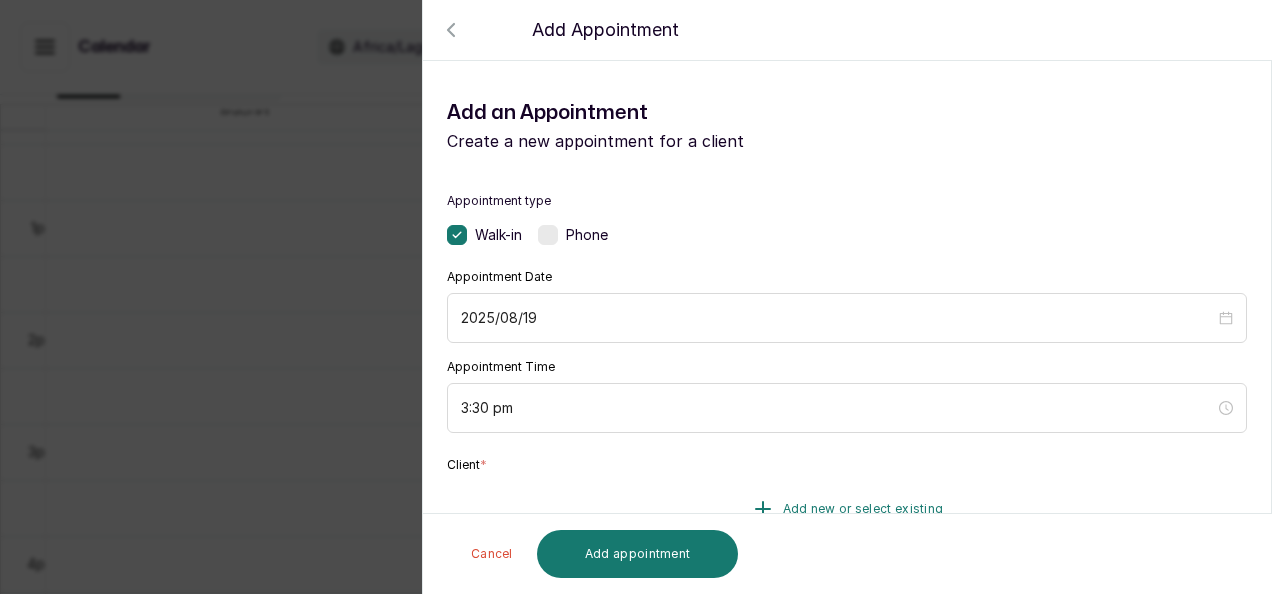 click on "Add new or select existing" at bounding box center (847, 509) 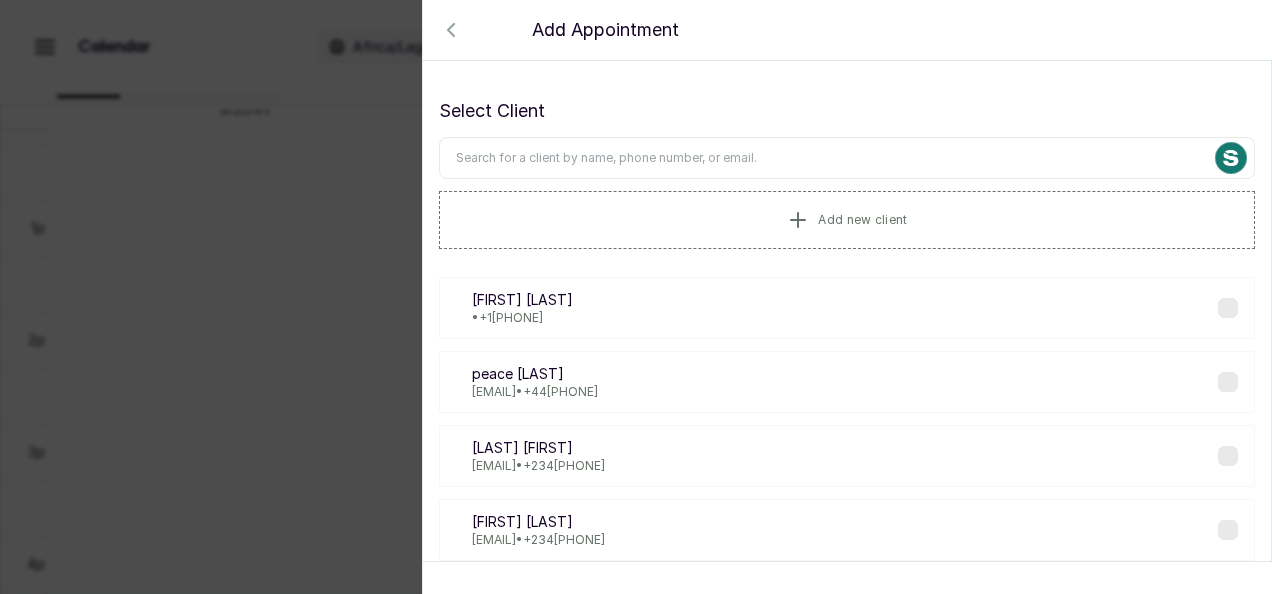 click at bounding box center (847, 158) 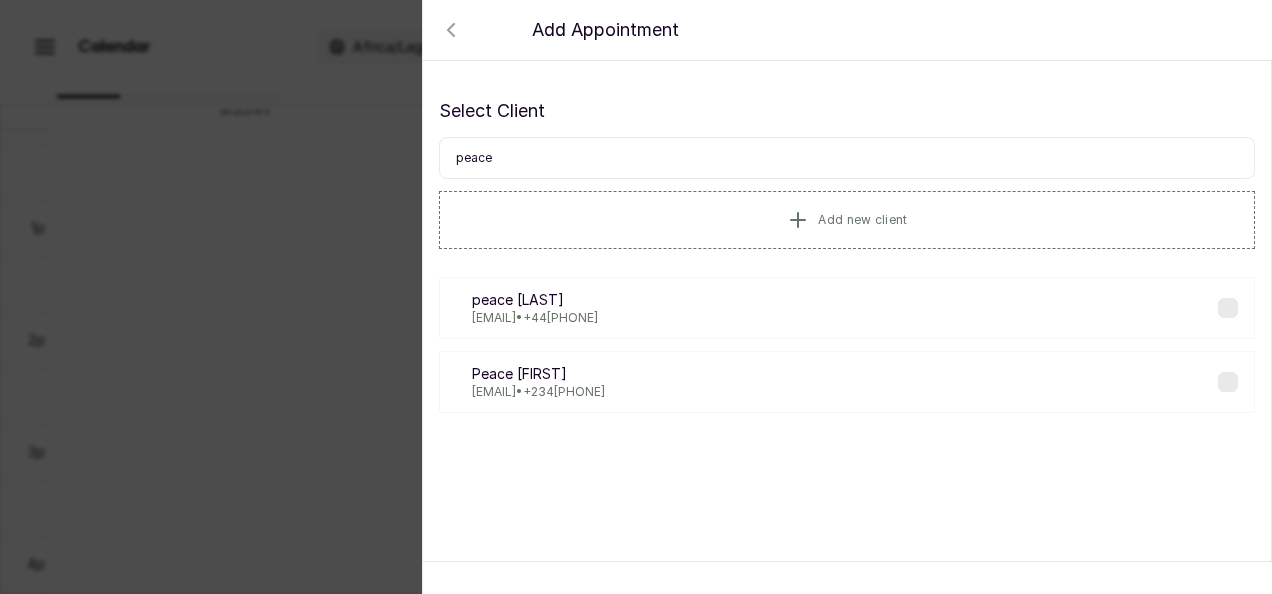 type on "peace" 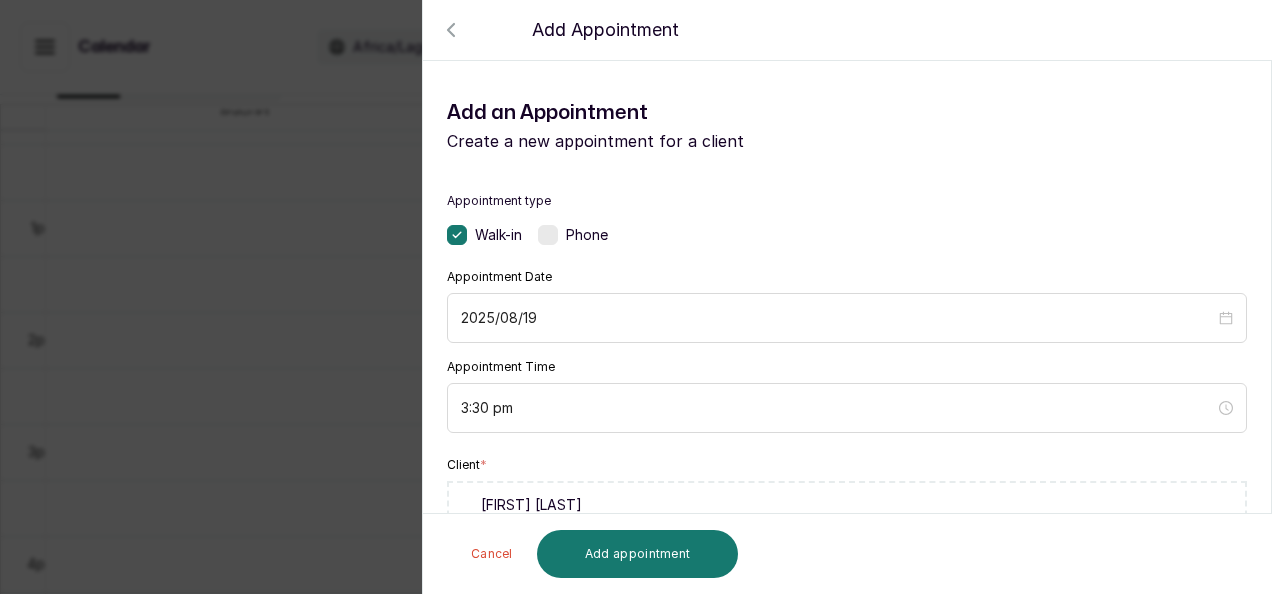 scroll, scrollTop: 518, scrollLeft: 0, axis: vertical 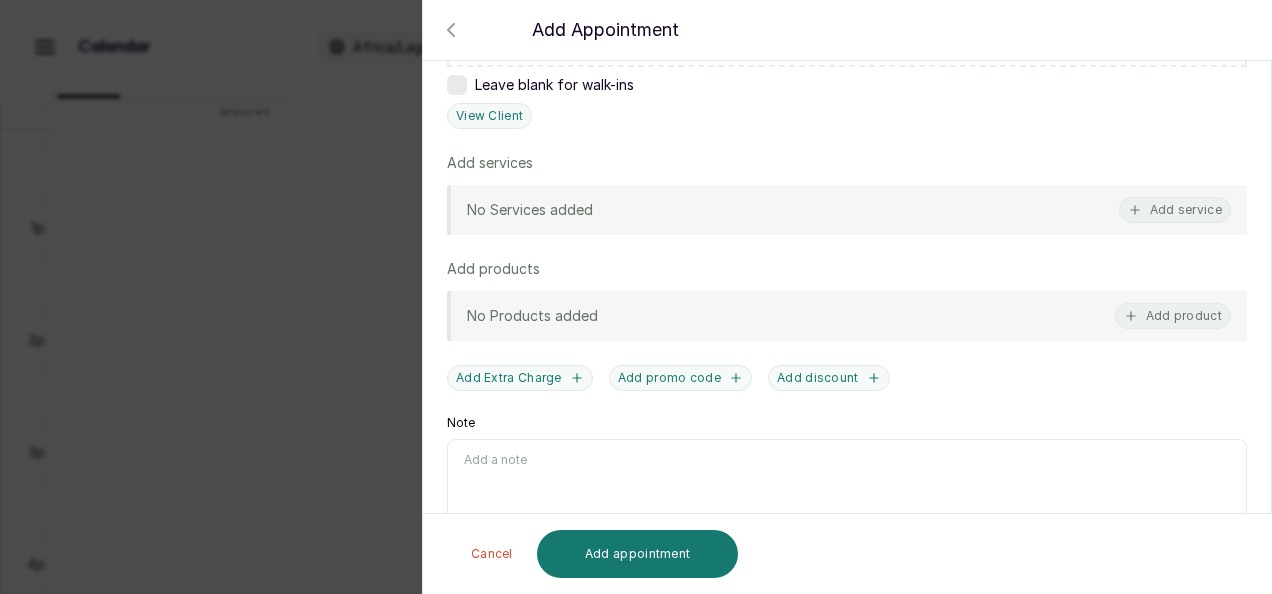 click on "No Services added Add service" at bounding box center [847, 210] 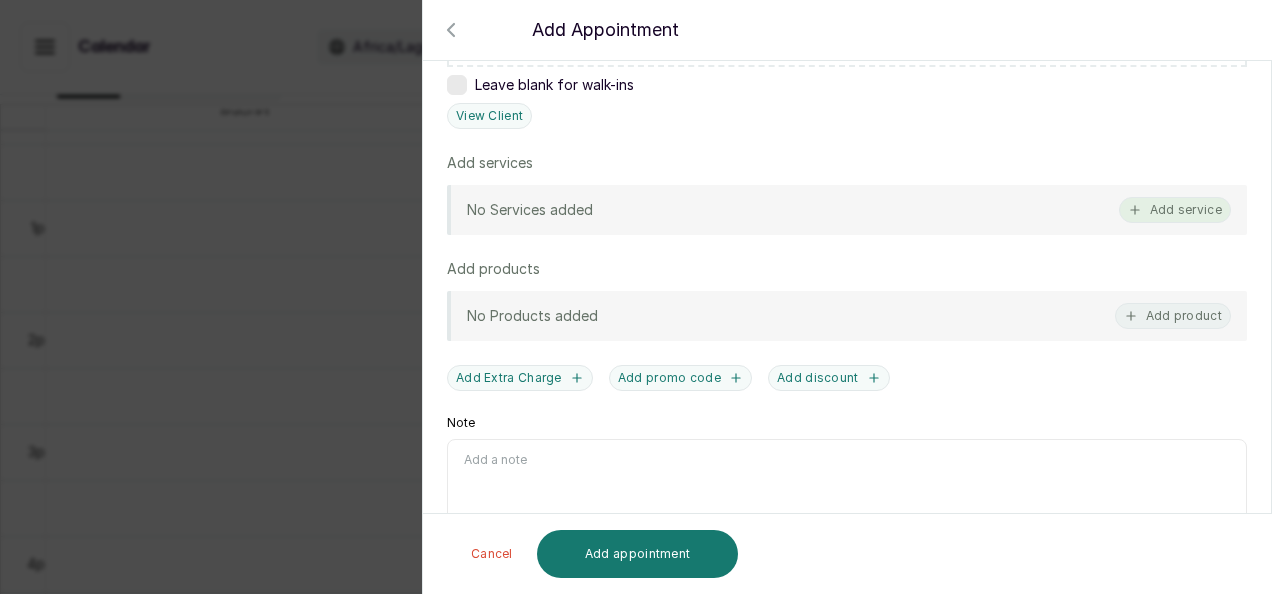 click on "Add service" at bounding box center (1175, 210) 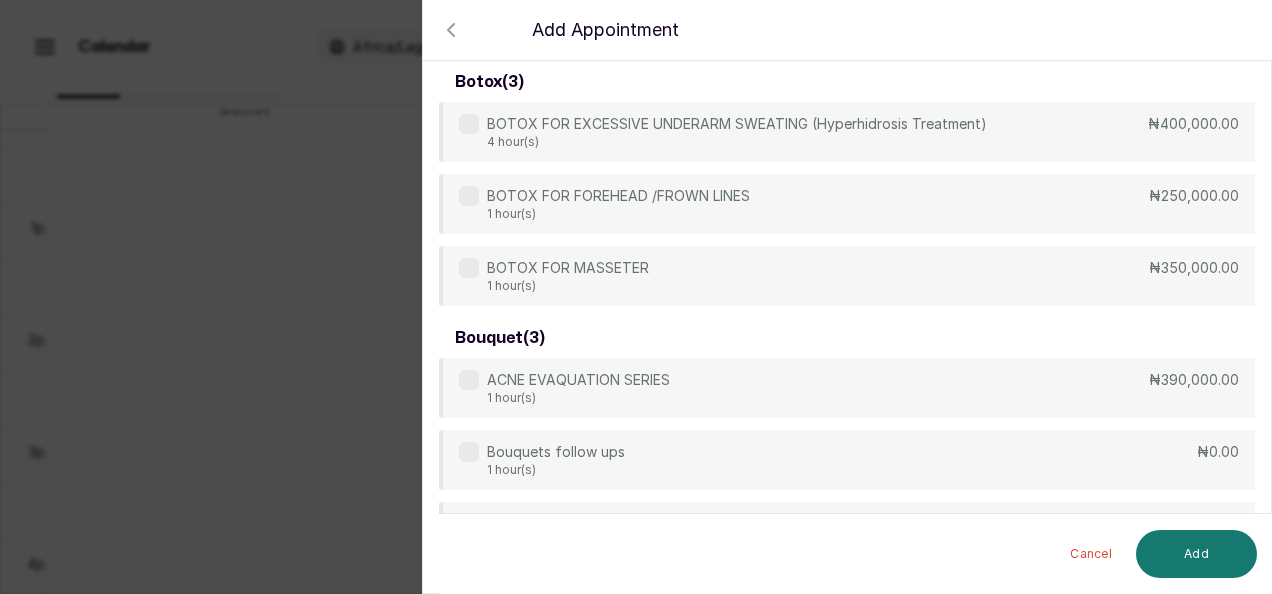 scroll, scrollTop: 80, scrollLeft: 0, axis: vertical 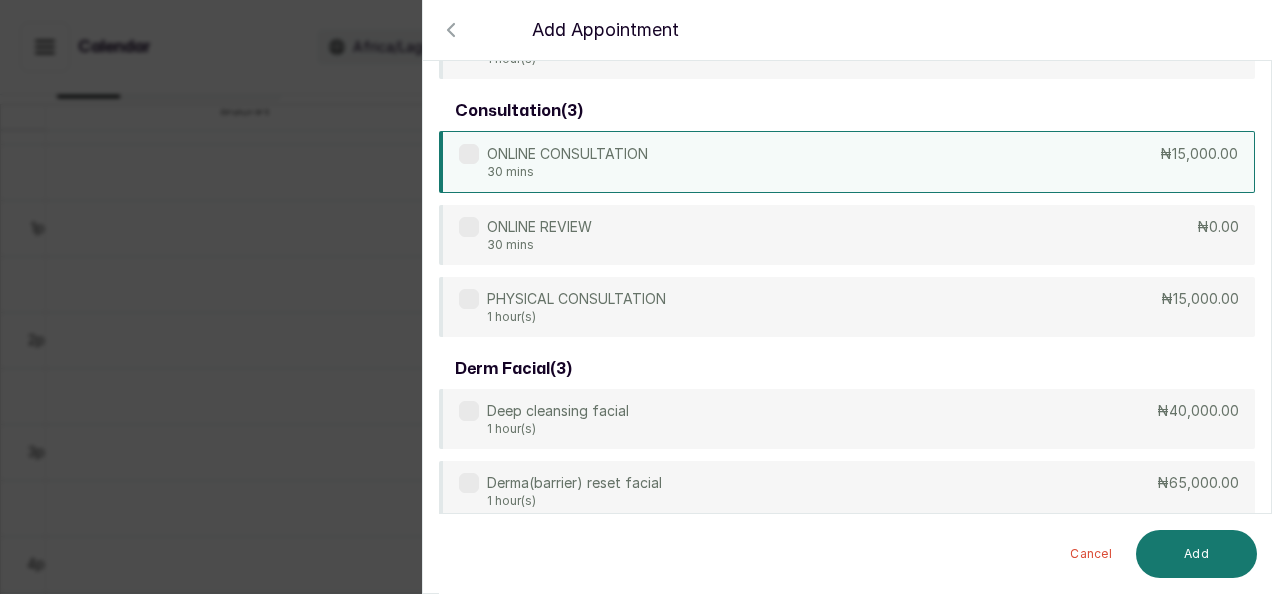 click on "[SERVICE] [DURATION] [PRICE]" at bounding box center (847, 162) 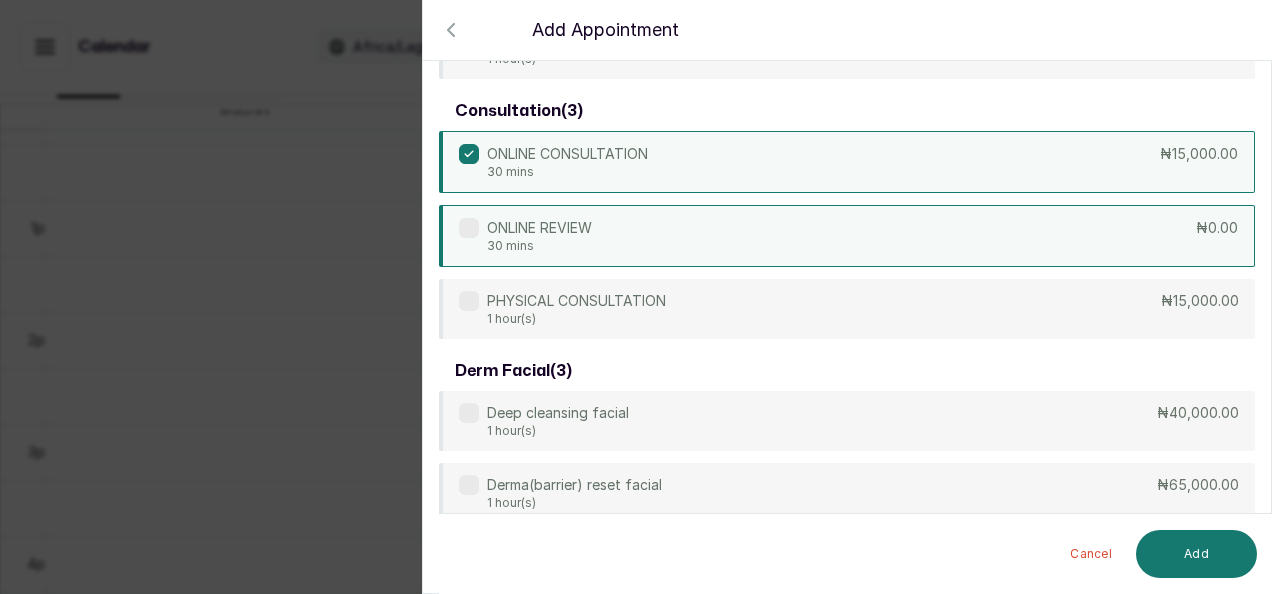 click on "[SERVICE] [DURATION] [PRICE]" at bounding box center (847, 236) 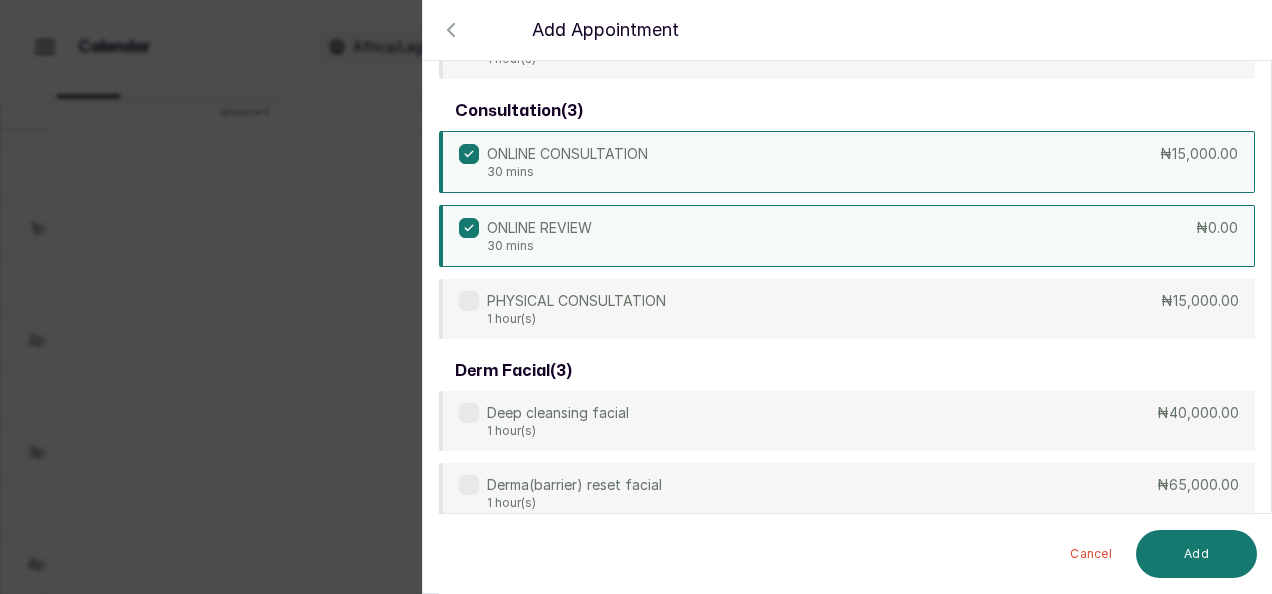 click on "[SERVICE] [DURATION] [PRICE]" at bounding box center (847, 162) 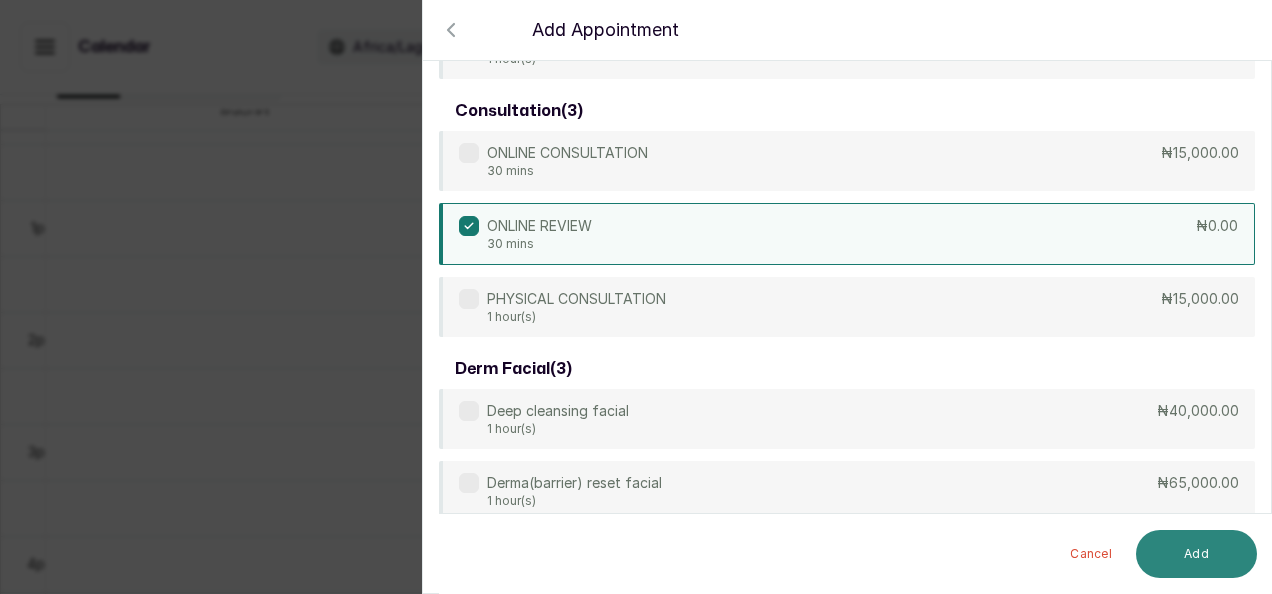 click on "Add" at bounding box center [1196, 554] 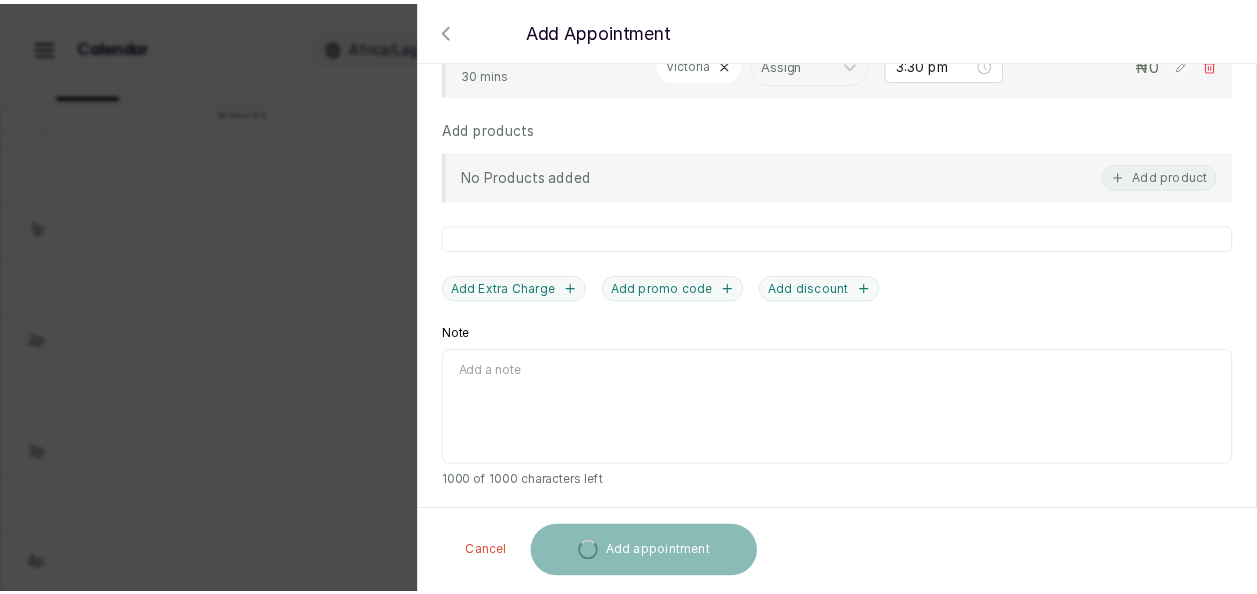 scroll, scrollTop: 792, scrollLeft: 0, axis: vertical 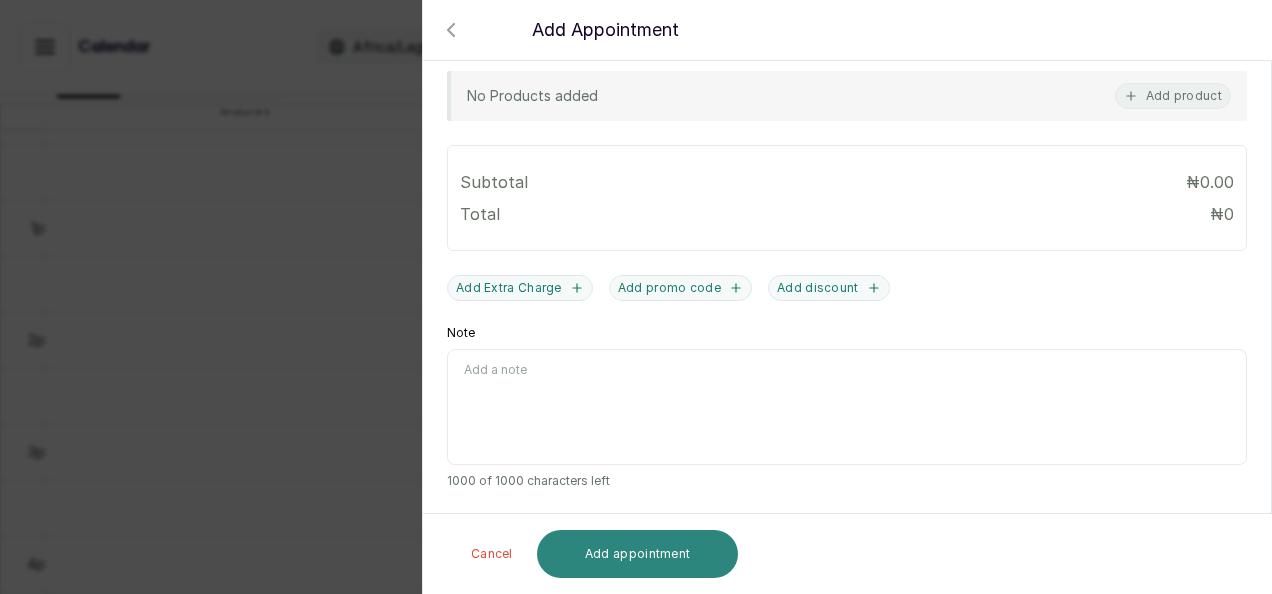 click on "Add appointment" at bounding box center [638, 554] 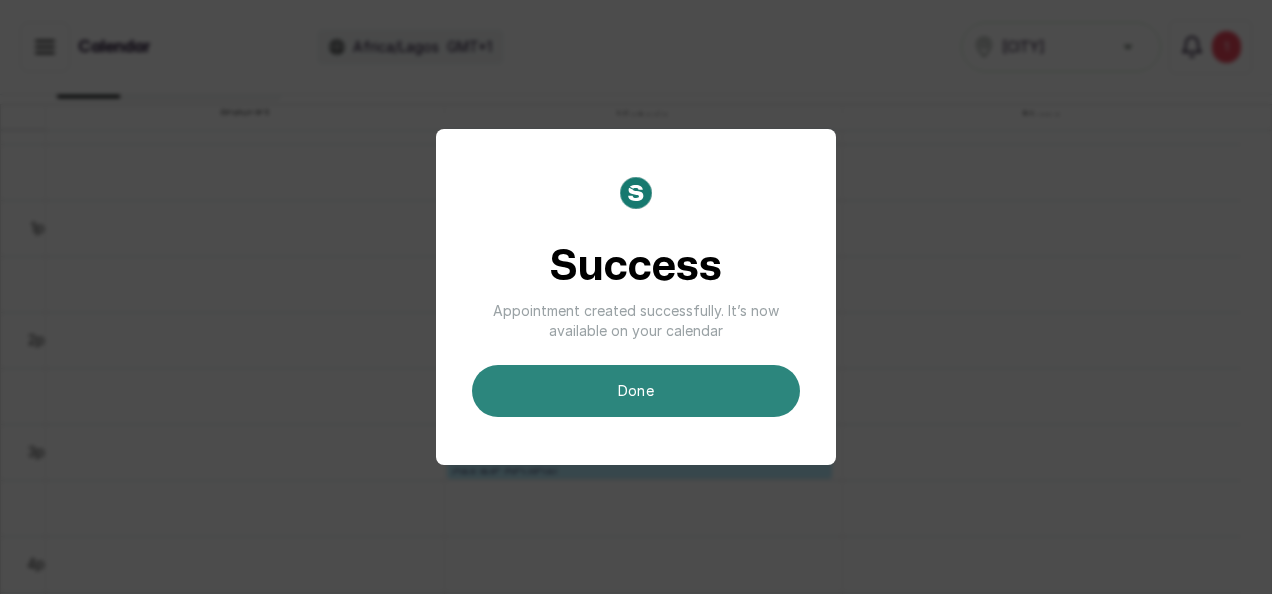 click on "done" at bounding box center [636, 391] 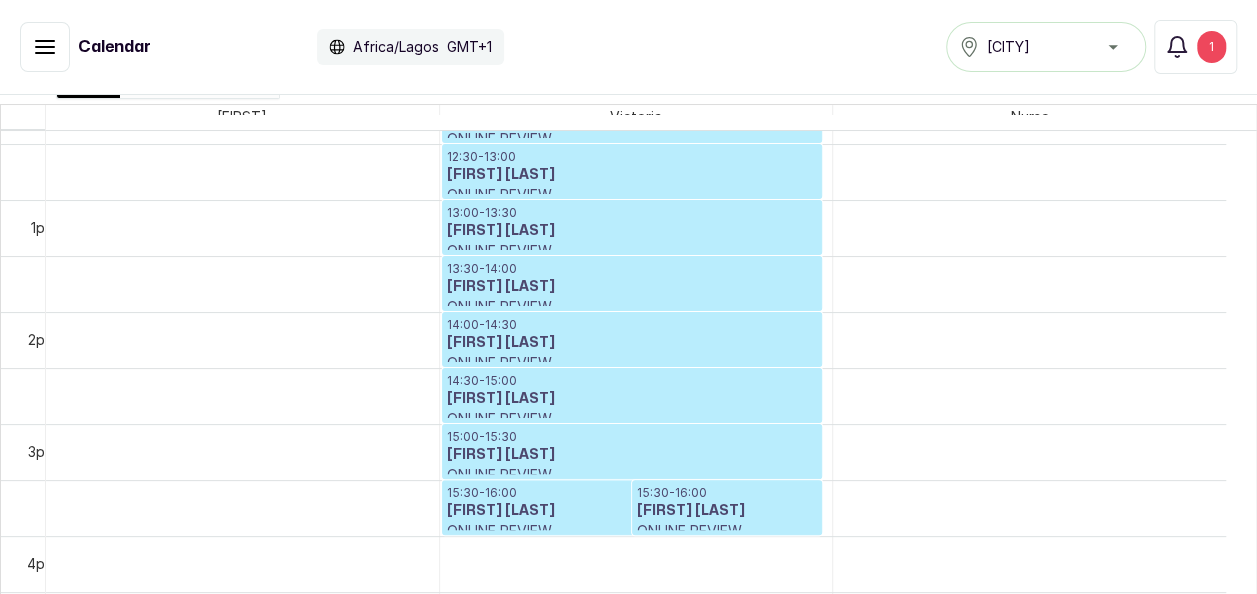 click on "[FIRST] [LAST]" at bounding box center (727, 511) 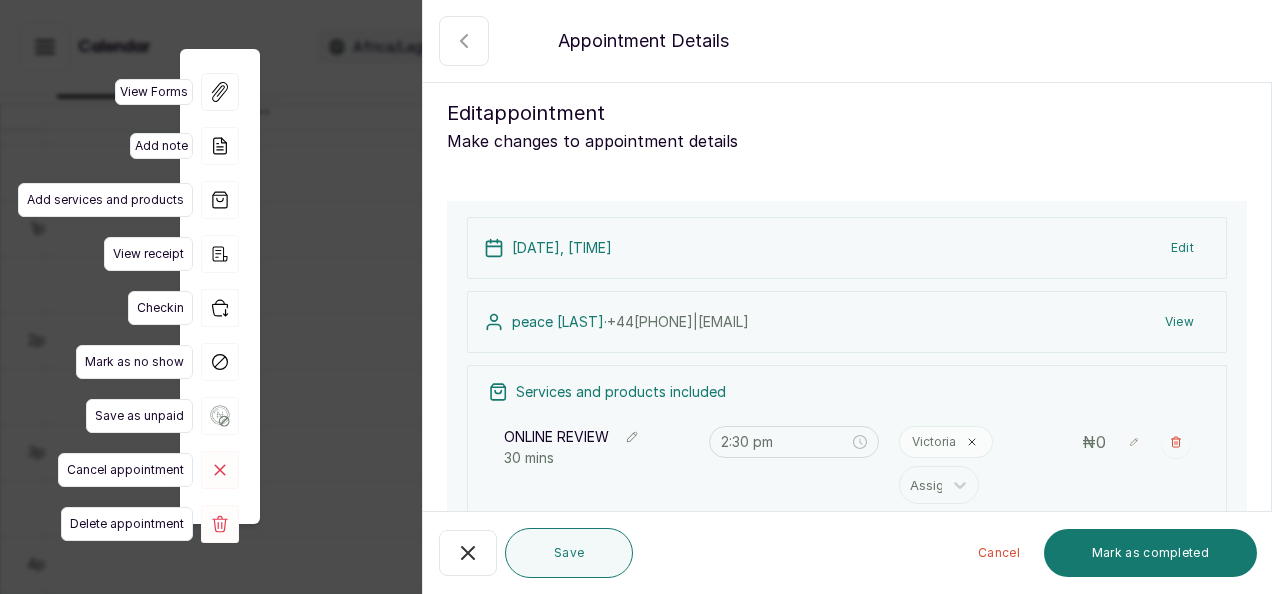 type on "3:30 pm" 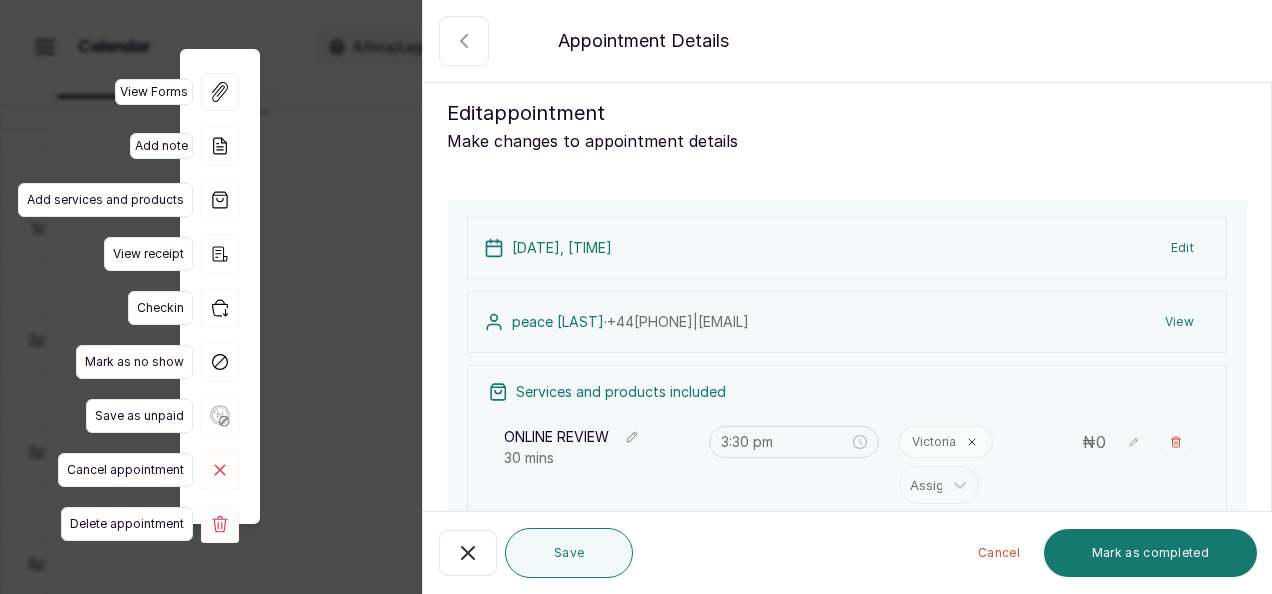 click on "Cancel appointment" at bounding box center (125, 470) 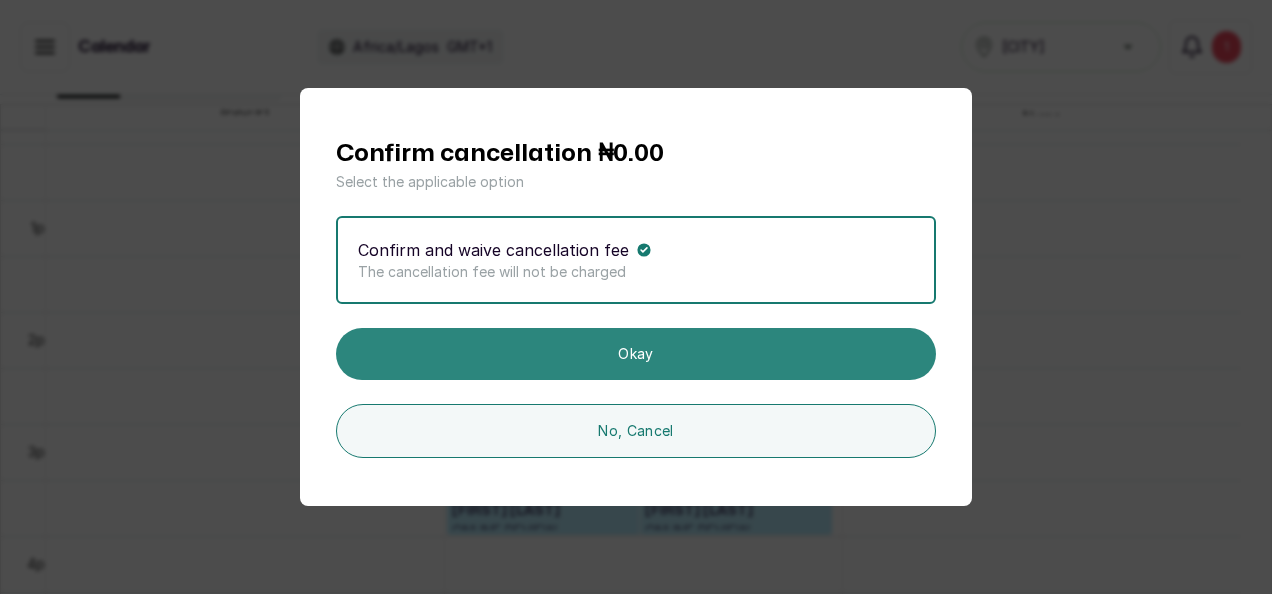 click on "Okay" at bounding box center (636, 354) 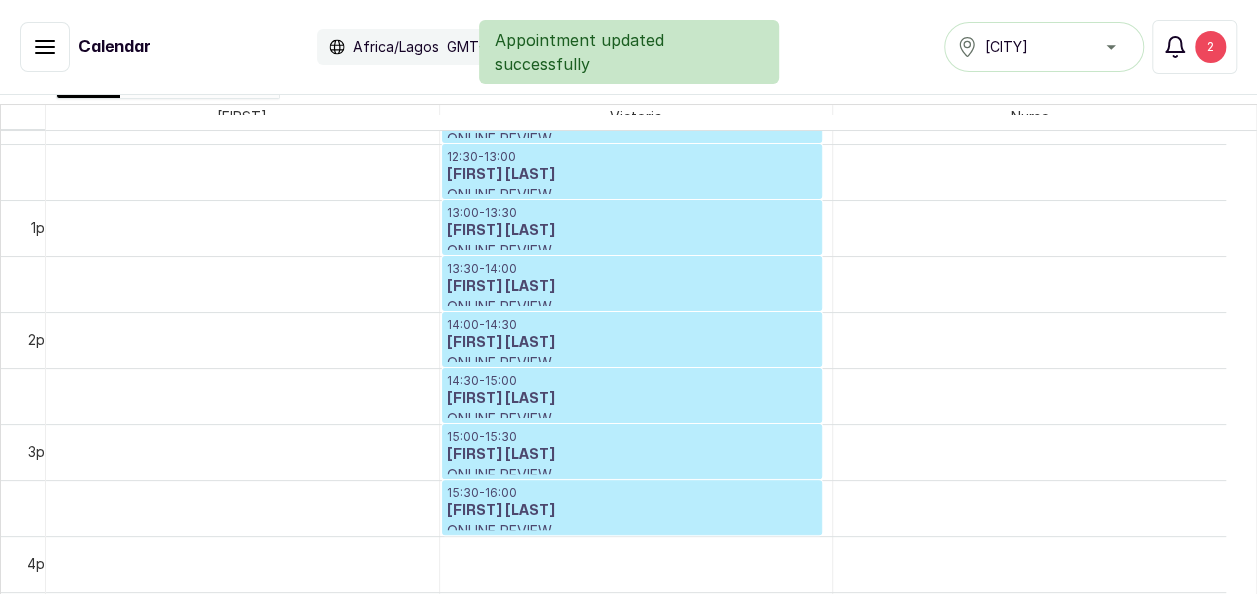click on "2" at bounding box center [1210, 47] 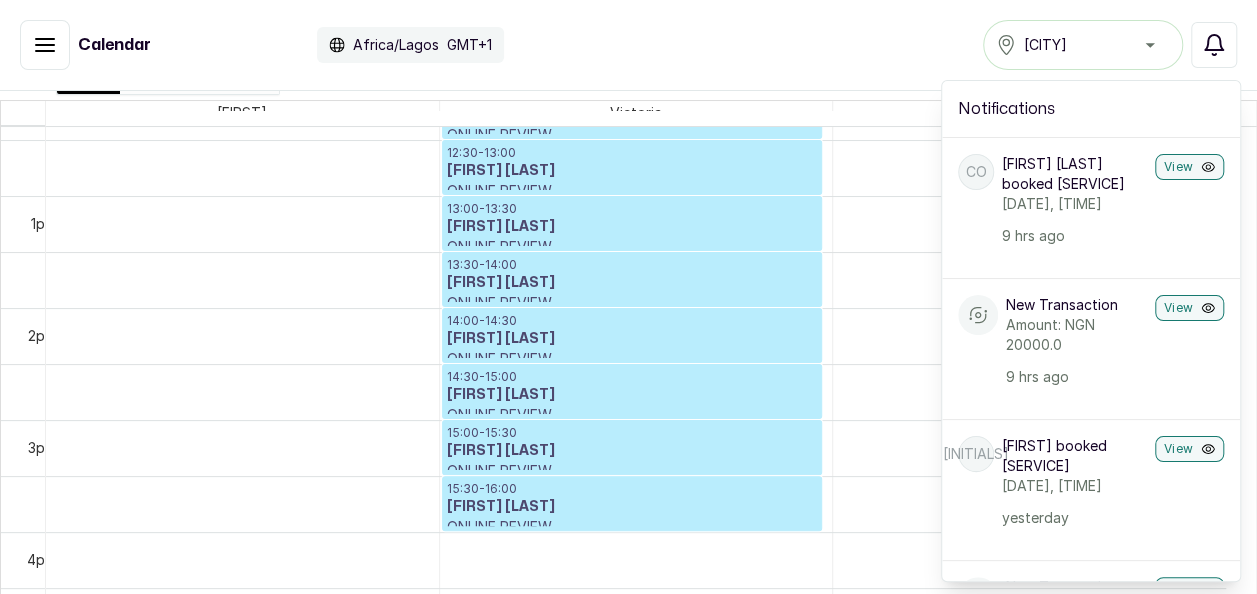 click on "[INITIALS] [FIRST] [LAST] booked [SERVICE] [DATE], [TIME] [DURATION] ago View   New Transaction [PRICE] ago View   [INITIALS] [FIRST] booked [SERVICE] [DATE], [TIME] yesterday View   New Transaction yesterday View   [INITIALS] [FIRST] [LAST] booked [SERVICE] [DATE], [TIME] yesterday View   New Transaction yesterday View   [INITIALS] [FIRST] [LAST] booked [SERVICE] [DATE], [TIME] 2 days ago View   New Transaction 2 days ago View   Payout completed: [PRICE] Withdrawal of [PRICE] from branch le... 5 days ago [INITIALS] [FIRST] [LAST] booked [SERVICE] [DATE], [TIME] 6 days ago View   New Transaction 6 days ago View   [INITIALS] [FIRST] [LAST] booked [SERVICE] [DATE], [TIME] 1 weeks ago View   New Transaction 1 weeks ago View" at bounding box center (628, 45) 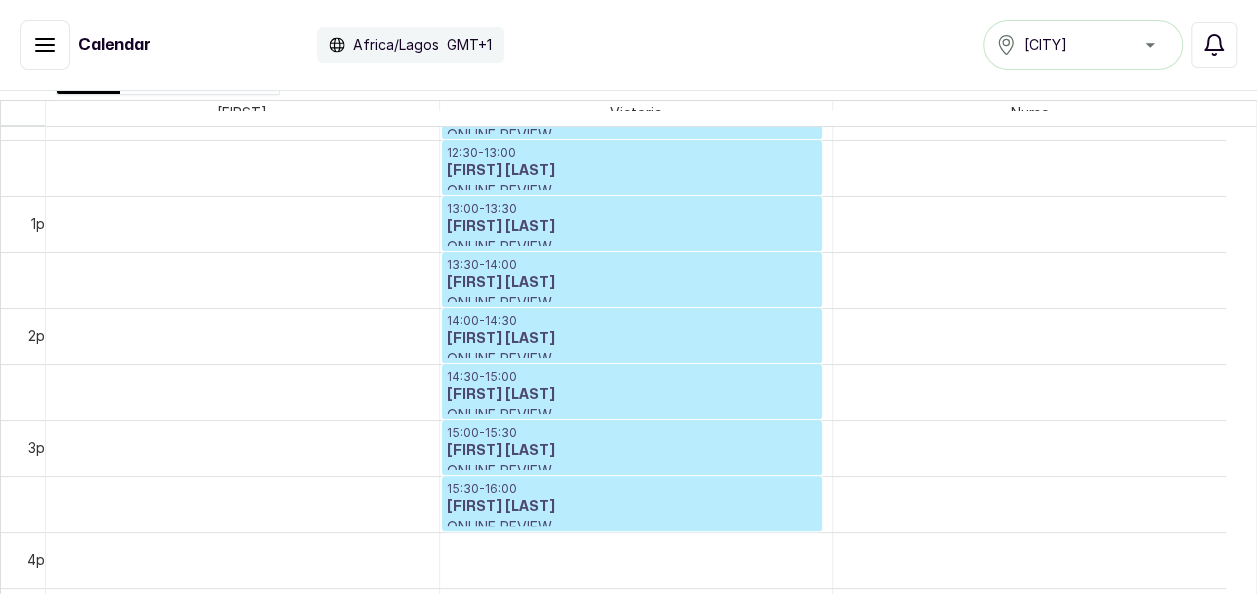 scroll, scrollTop: 1352, scrollLeft: 0, axis: vertical 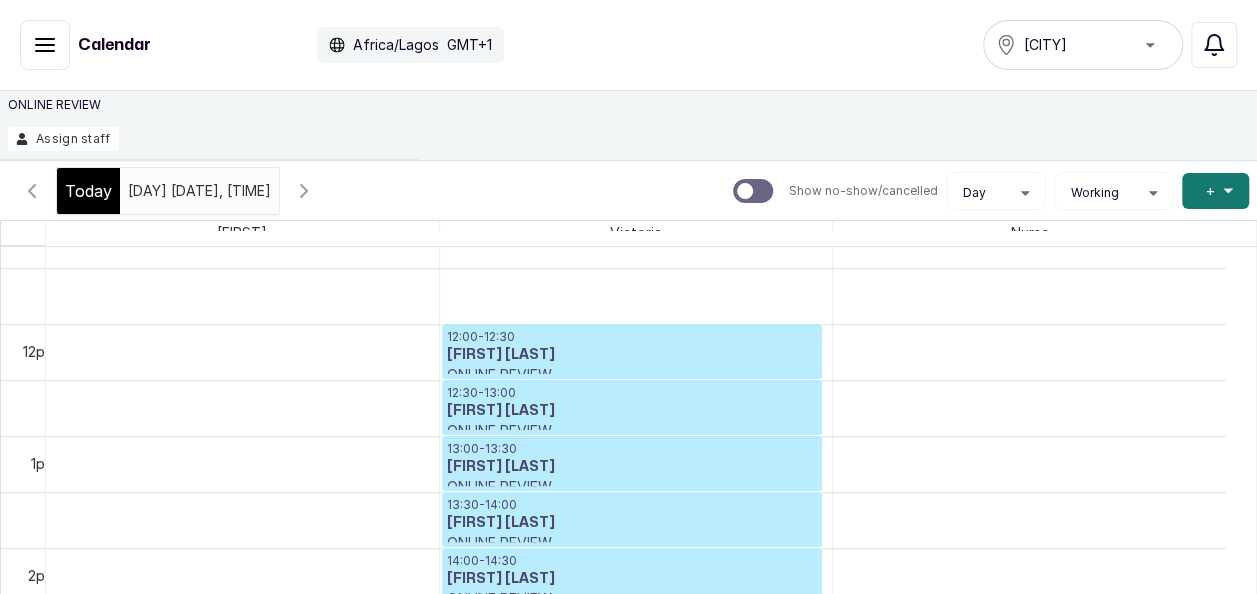 click on "[DATE]" at bounding box center (180, 186) 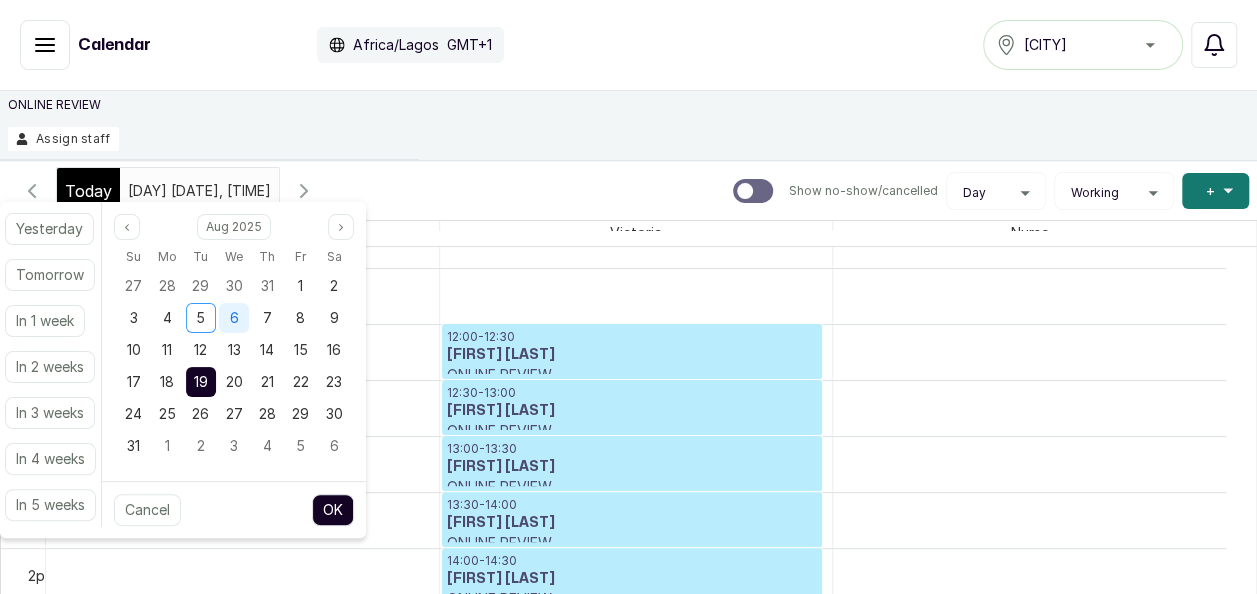 click on "6" at bounding box center [233, 317] 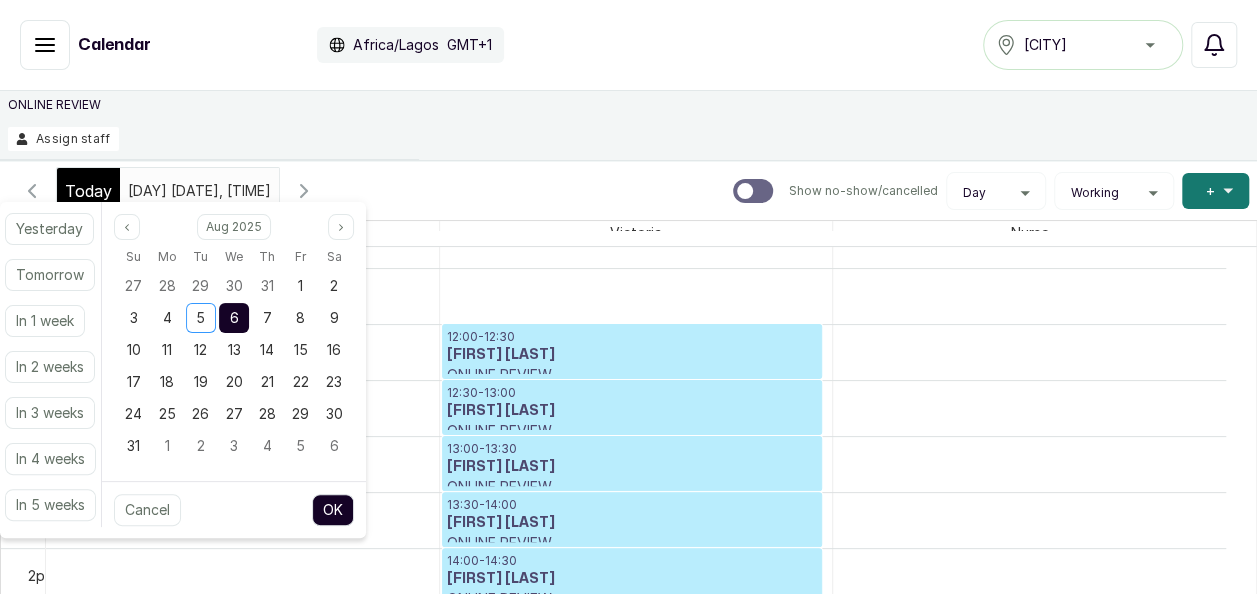 click on "OK" at bounding box center [333, 510] 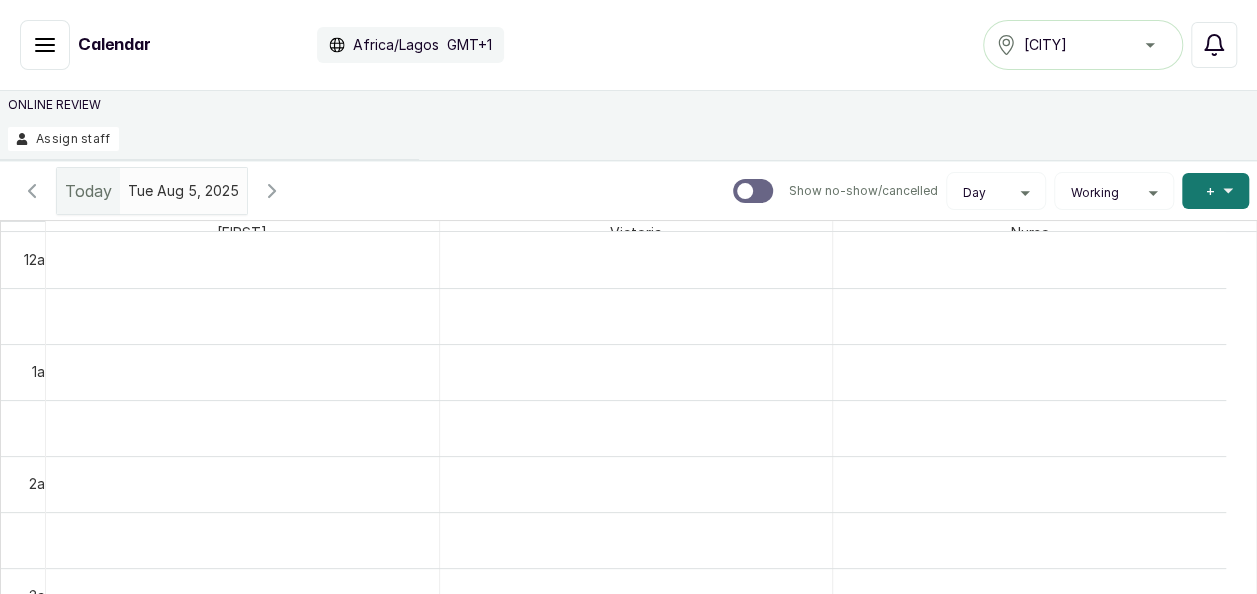 scroll, scrollTop: 674, scrollLeft: 0, axis: vertical 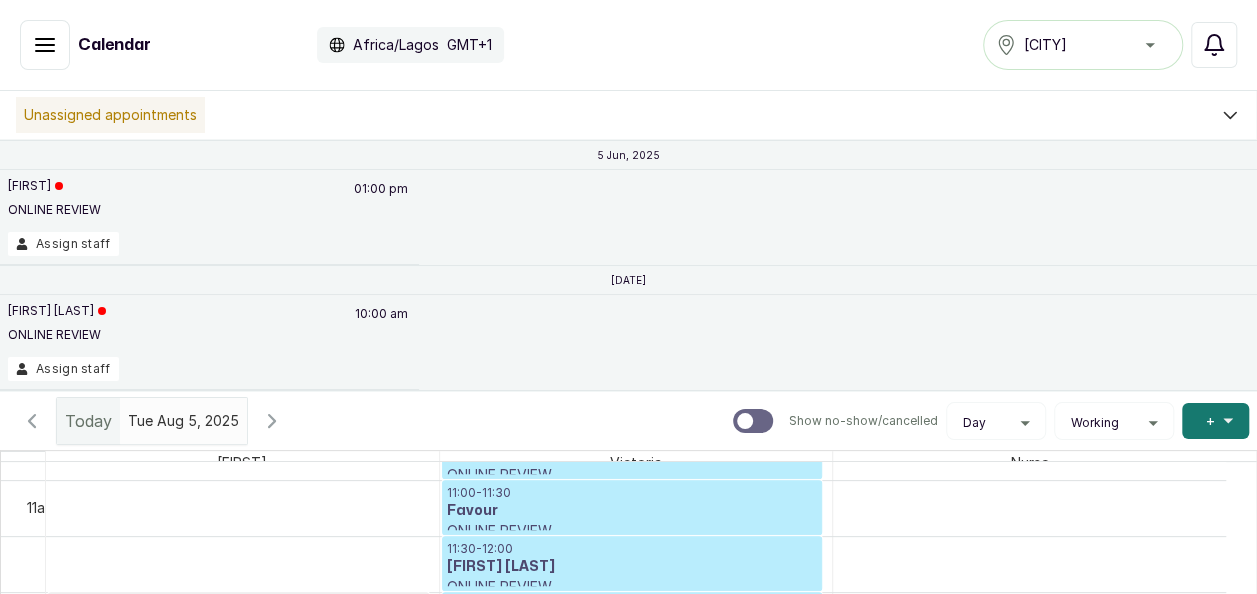 click at bounding box center (227, 416) 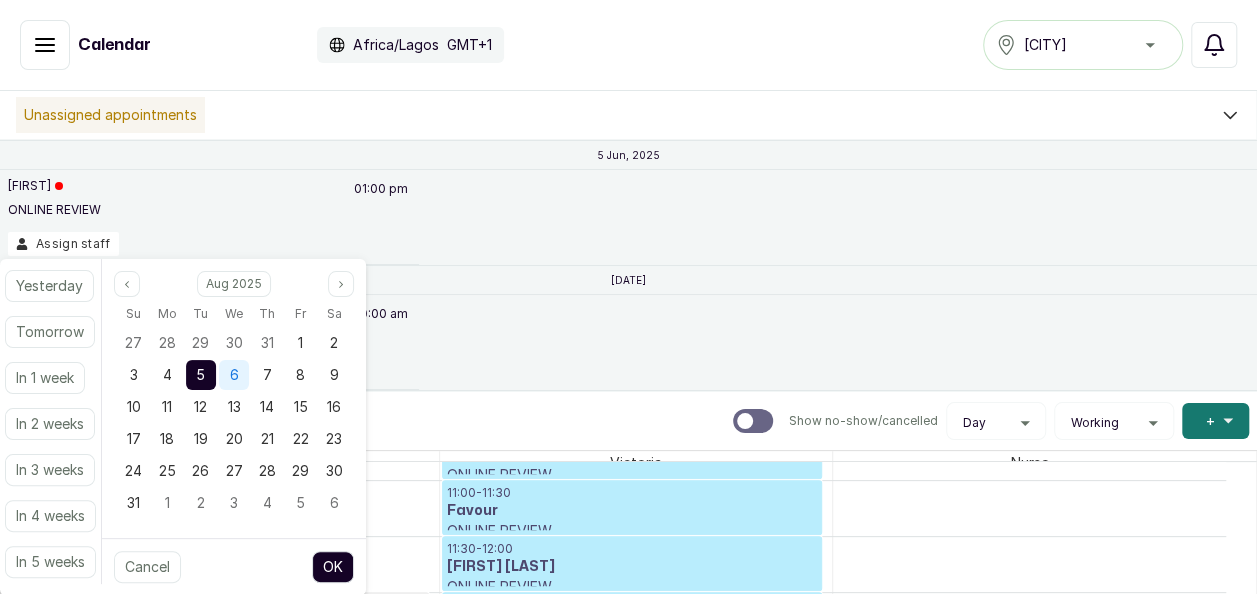 click on "6" at bounding box center (234, 375) 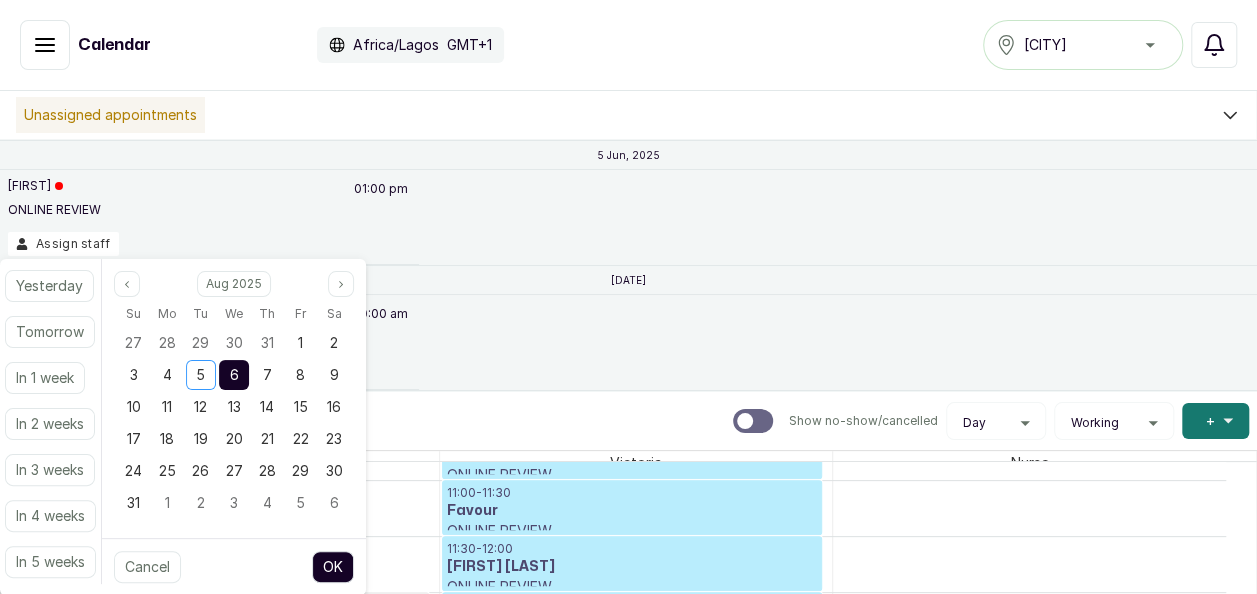 click on "OK" at bounding box center [333, 567] 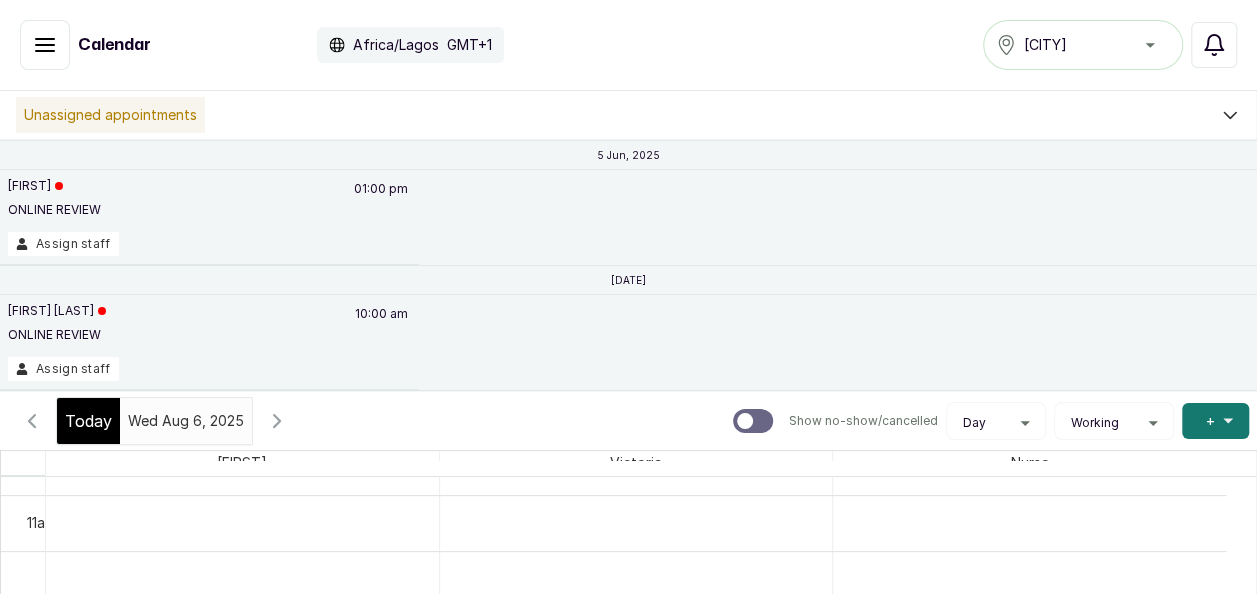 type on "[DATE]" 